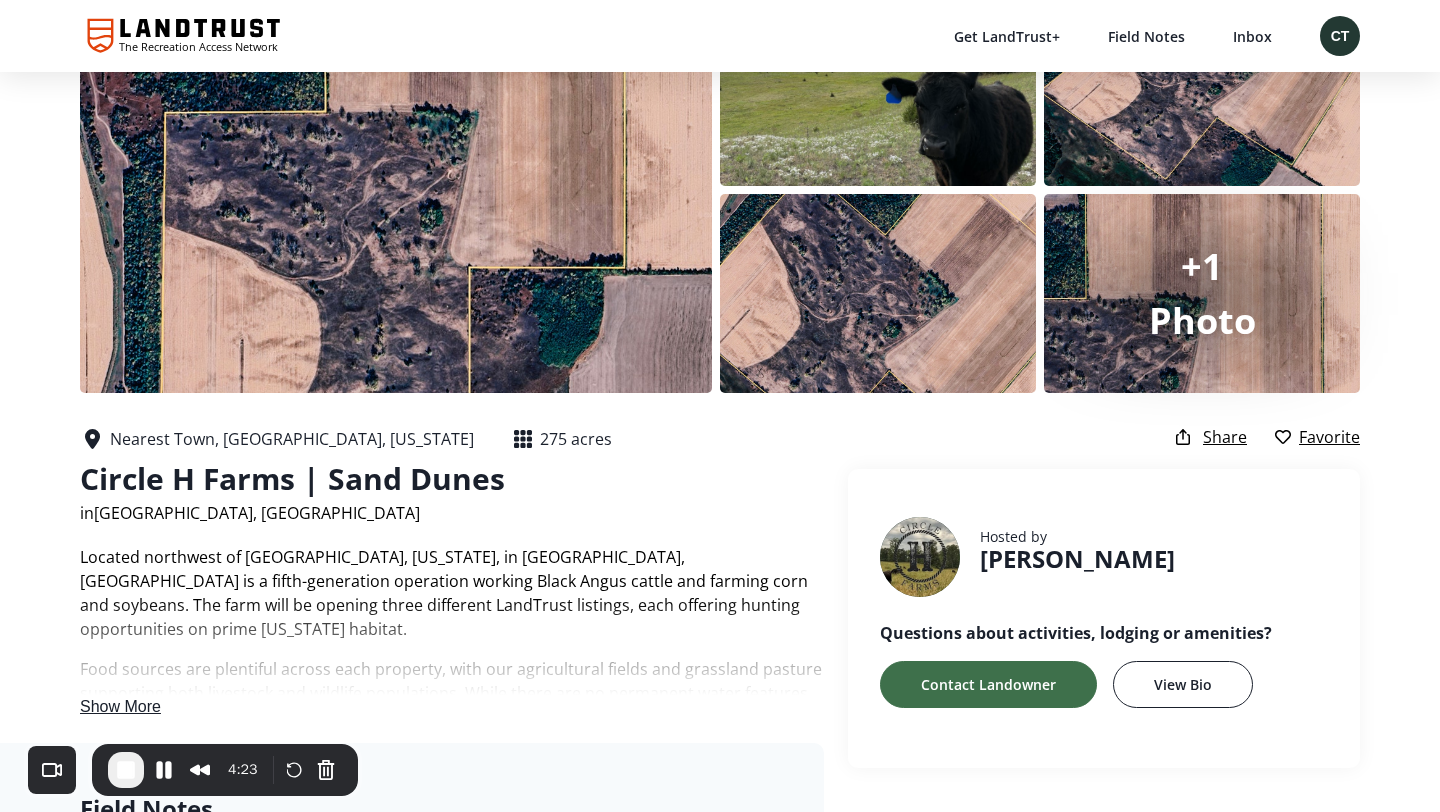 scroll, scrollTop: 128, scrollLeft: 0, axis: vertical 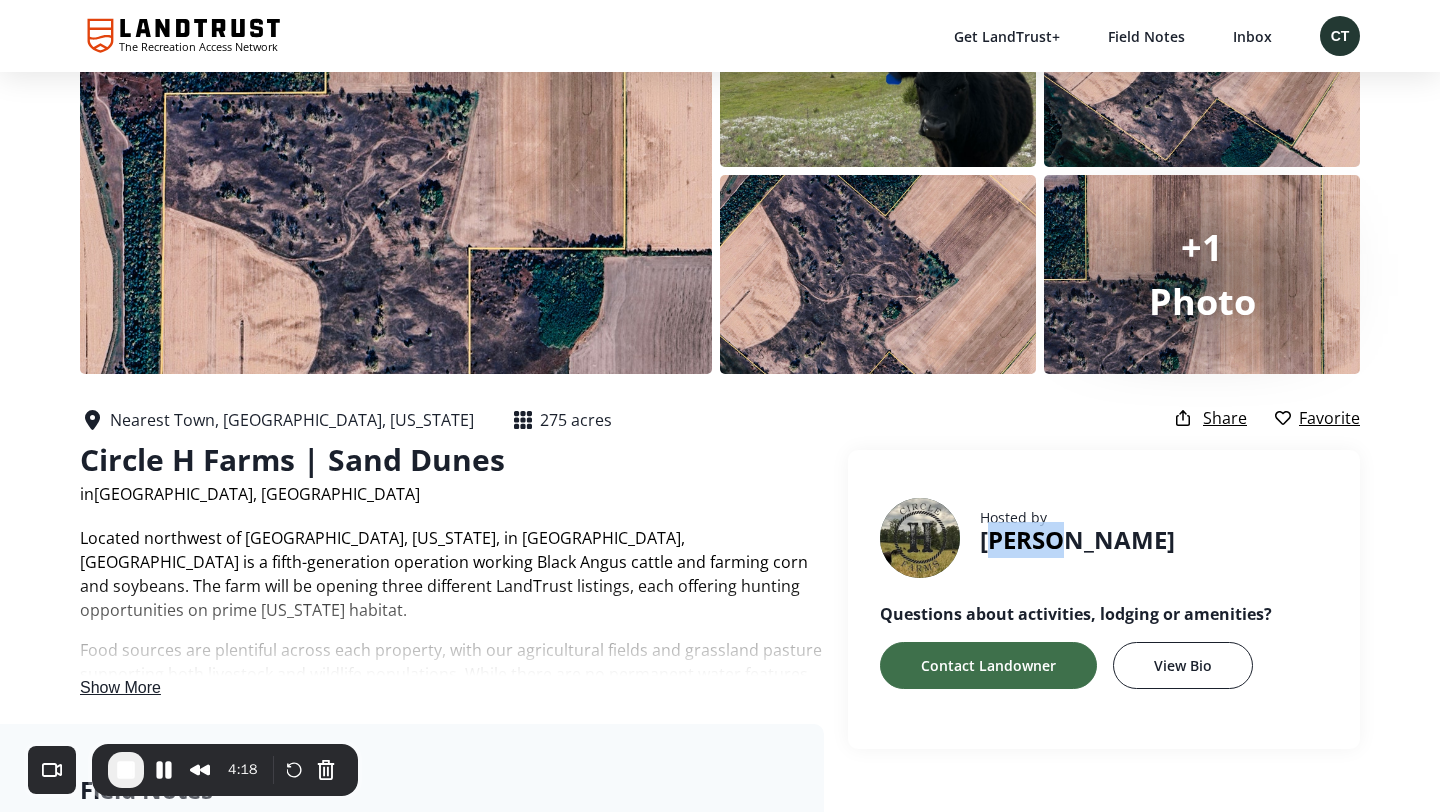 drag, startPoint x: 1073, startPoint y: 548, endPoint x: 987, endPoint y: 540, distance: 86.37129 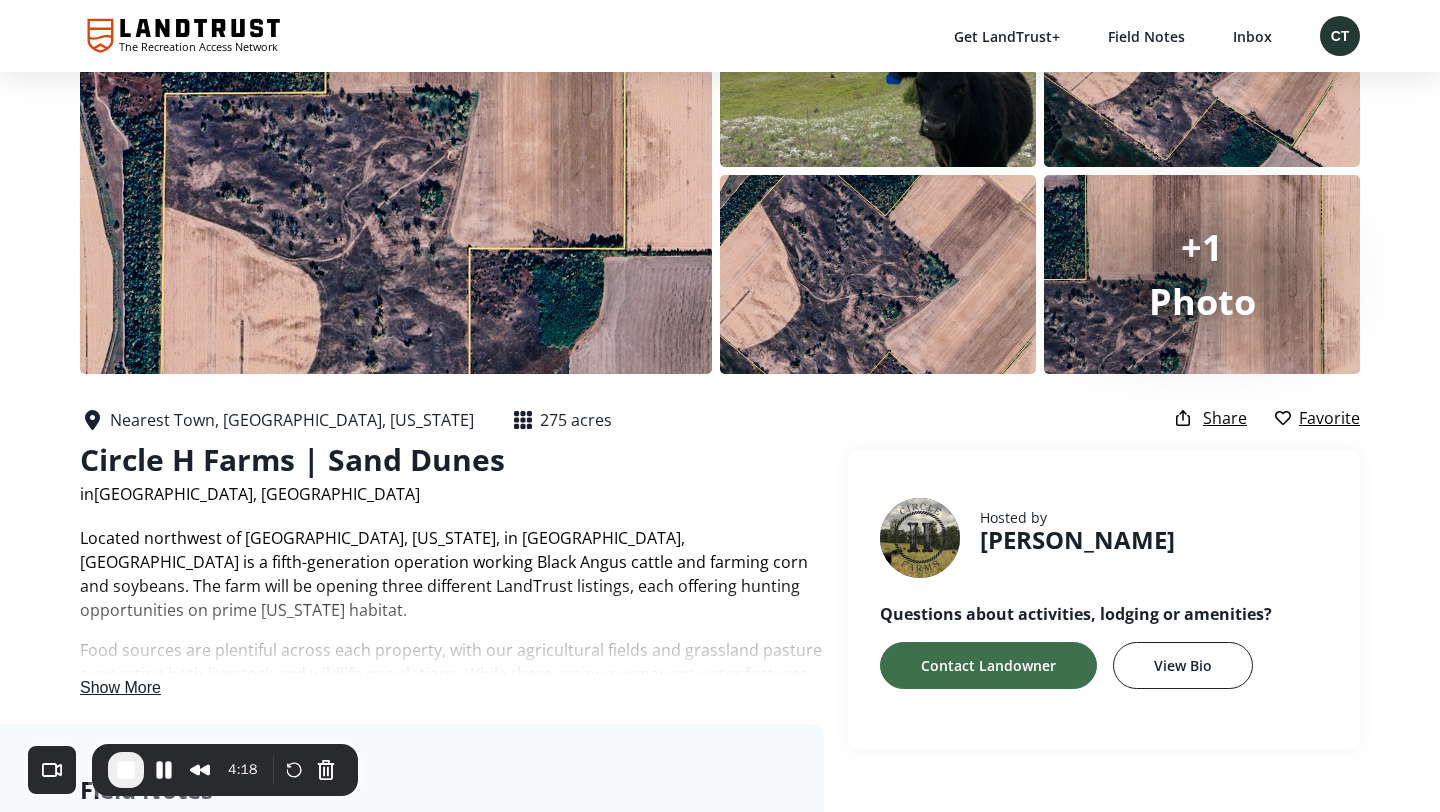 click on "Questions about activities, lodging or amenities? Contact Landowner View Bio" at bounding box center [1106, 639] 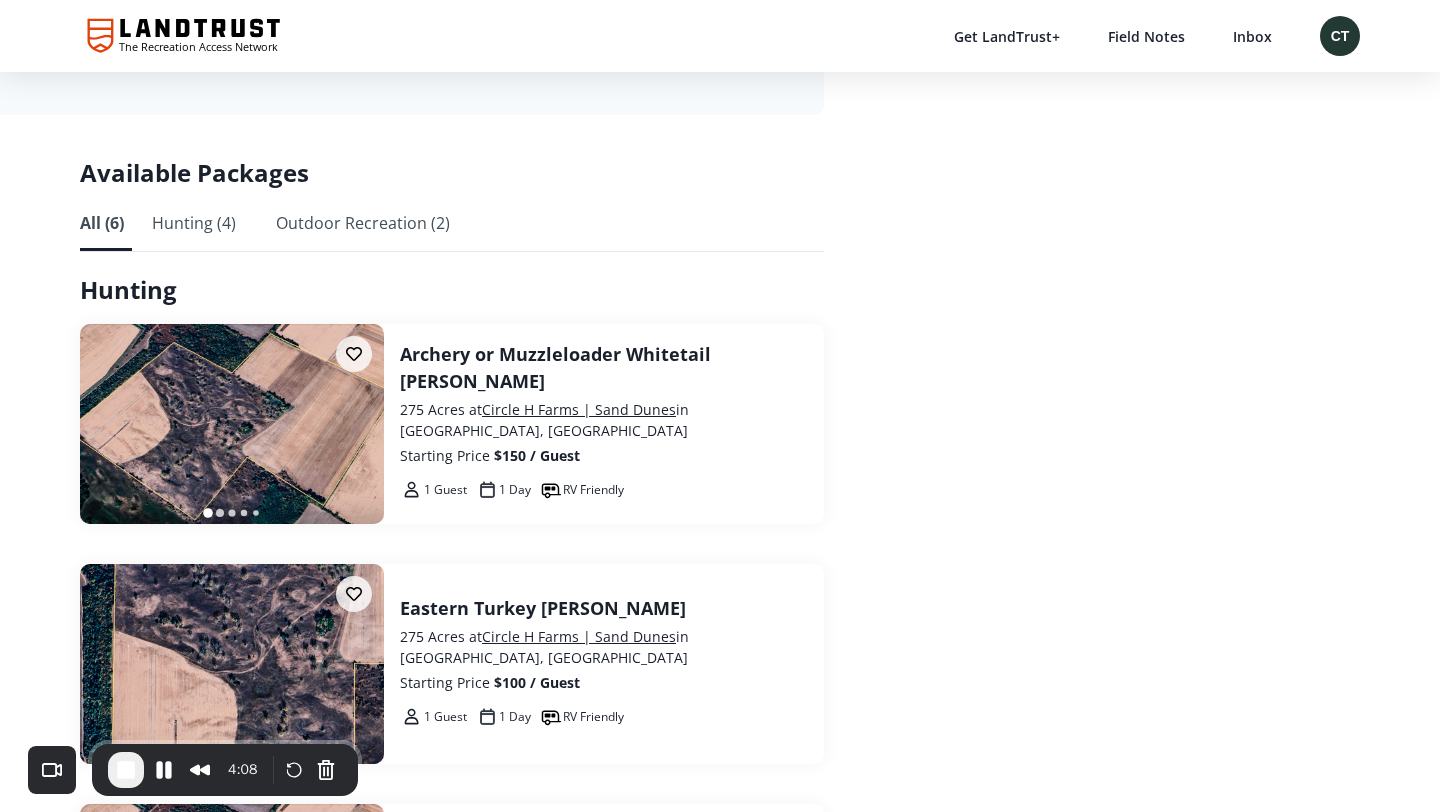 scroll, scrollTop: 3602, scrollLeft: 0, axis: vertical 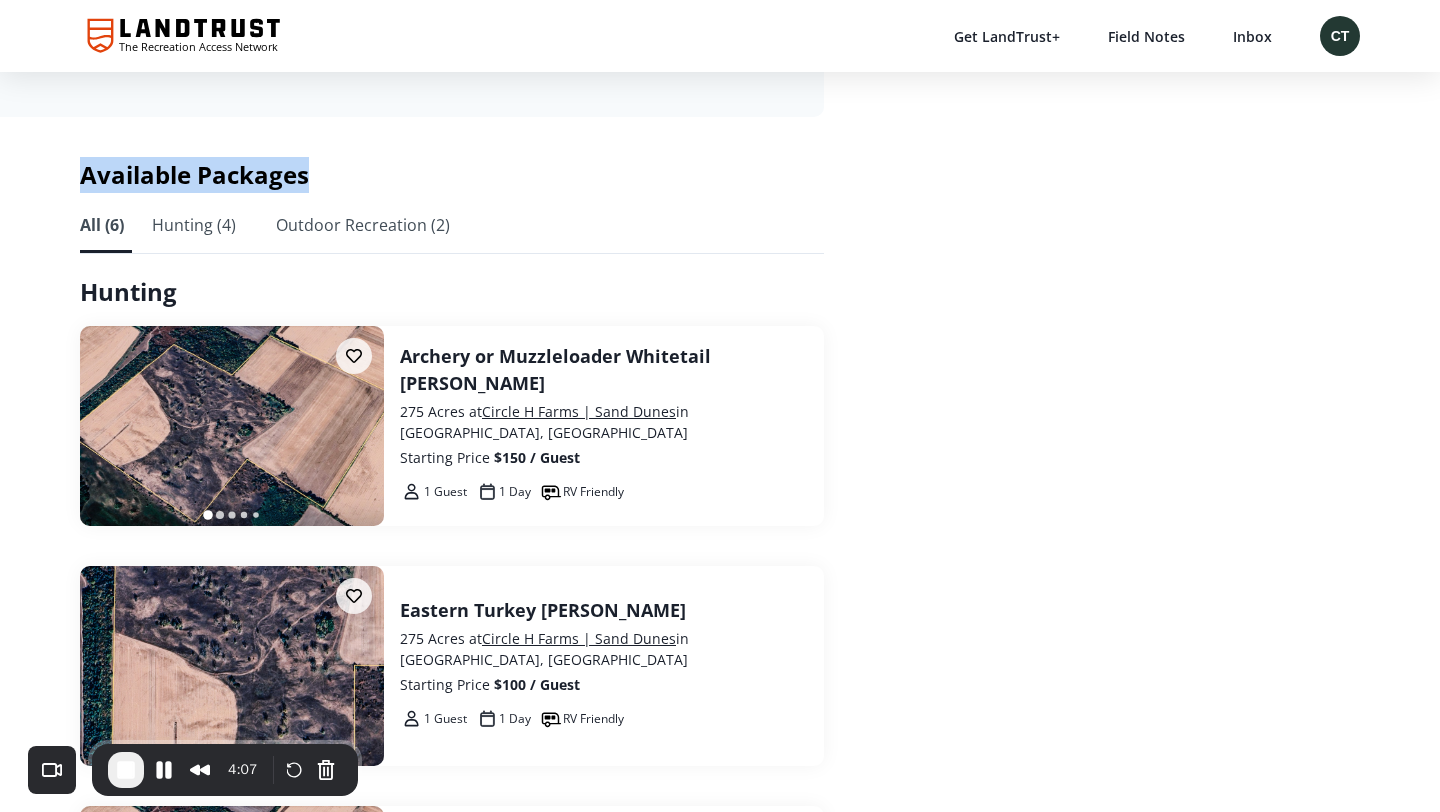 drag, startPoint x: 320, startPoint y: 172, endPoint x: 62, endPoint y: 182, distance: 258.19373 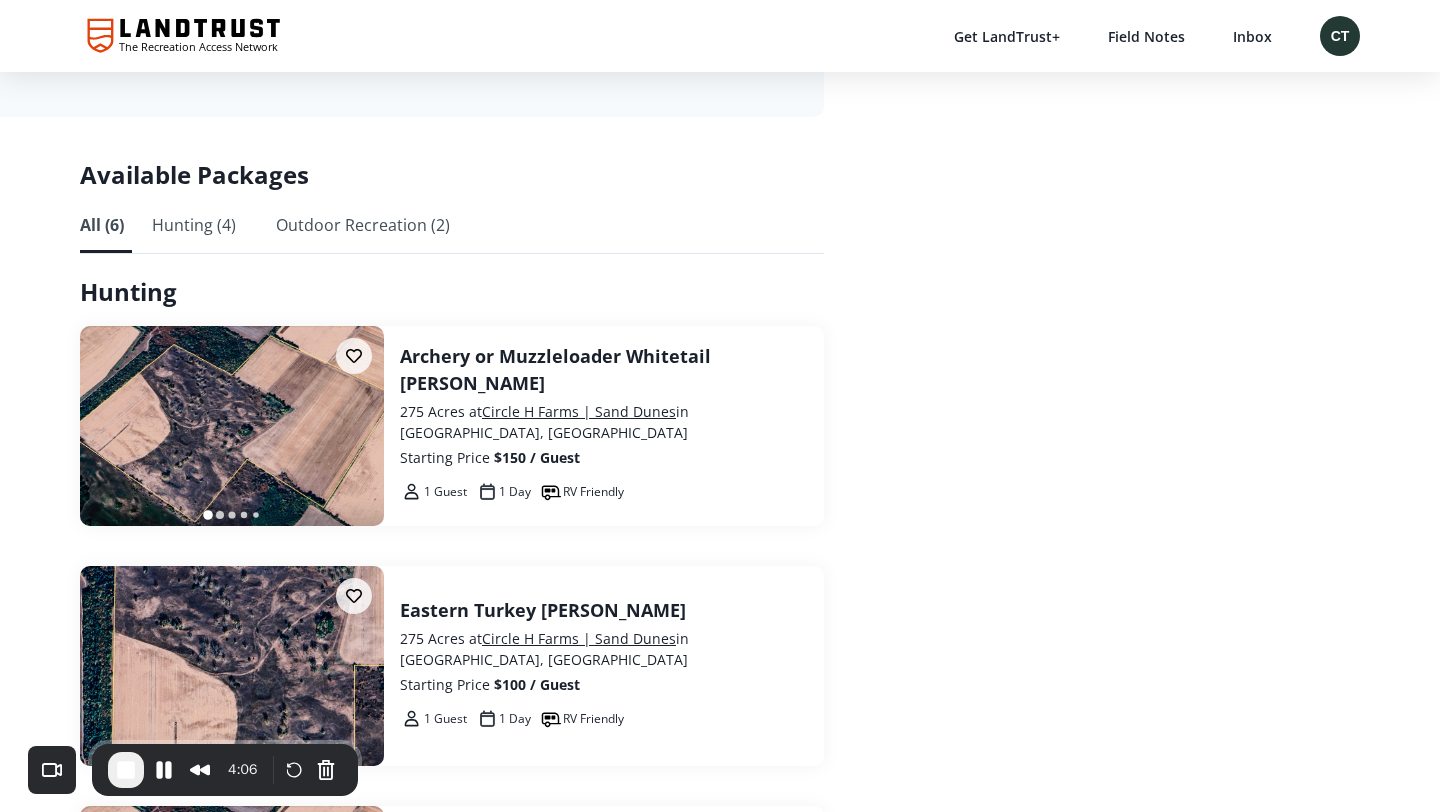 click on "Hunting" at bounding box center [452, 292] 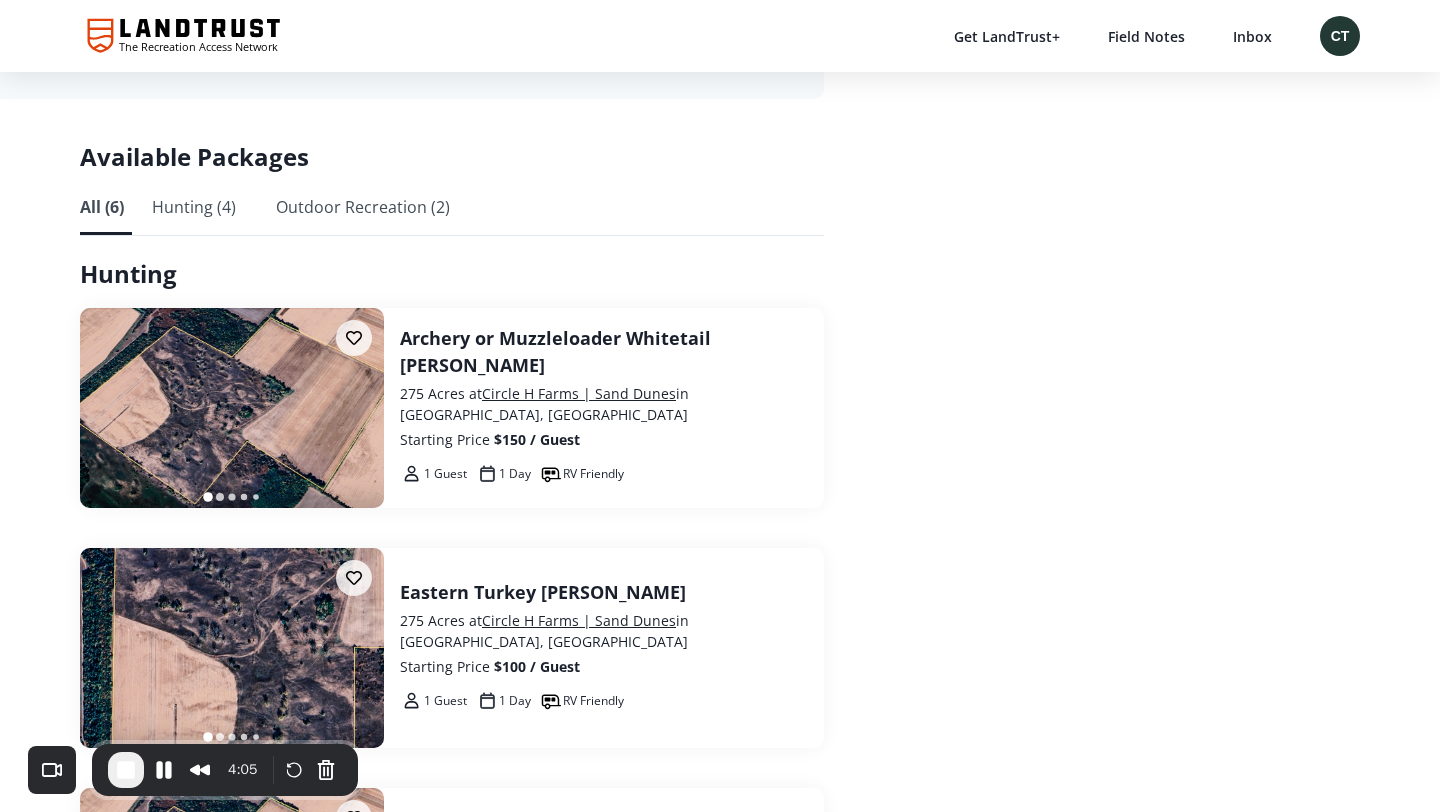 scroll, scrollTop: 3638, scrollLeft: 0, axis: vertical 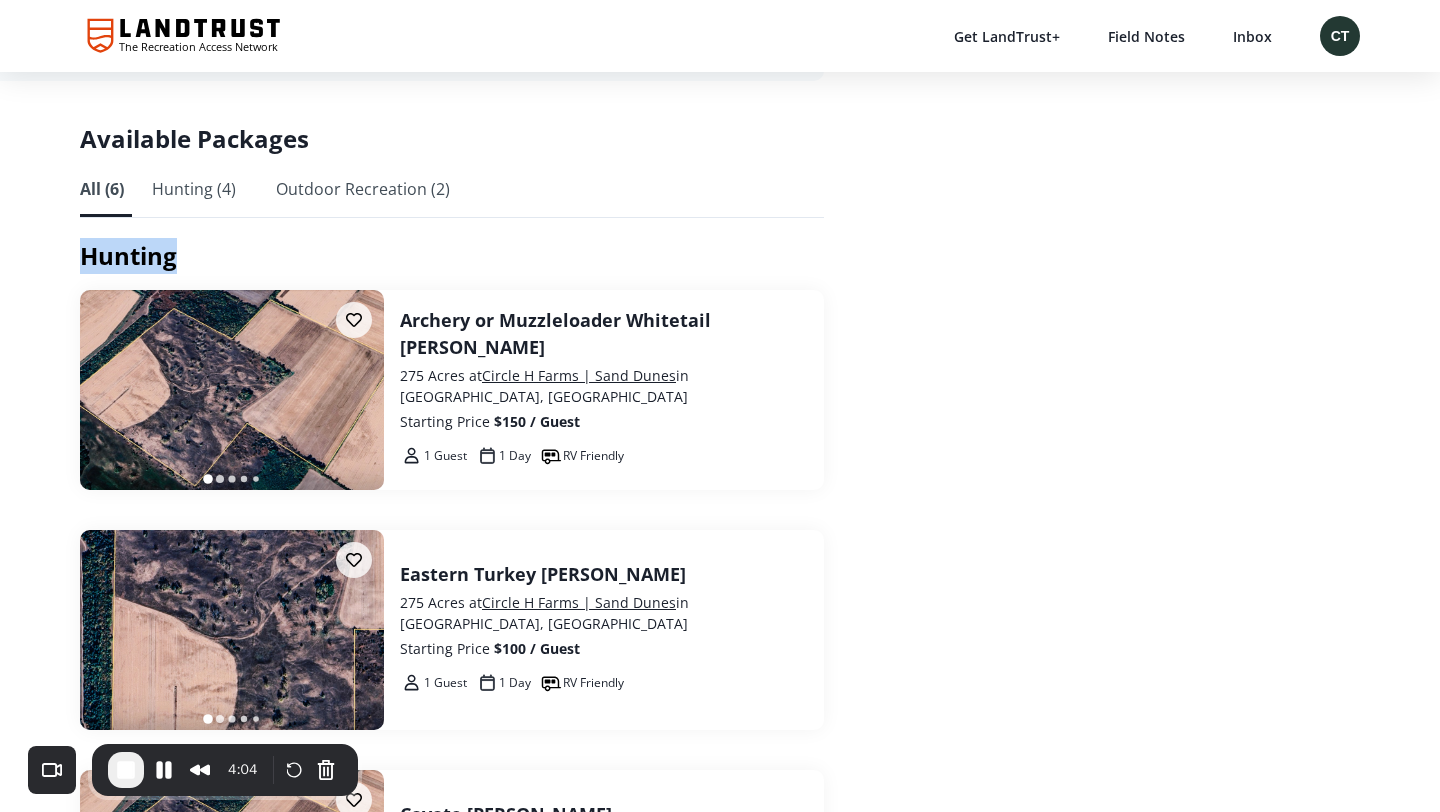 drag, startPoint x: 108, startPoint y: 255, endPoint x: 77, endPoint y: 255, distance: 31 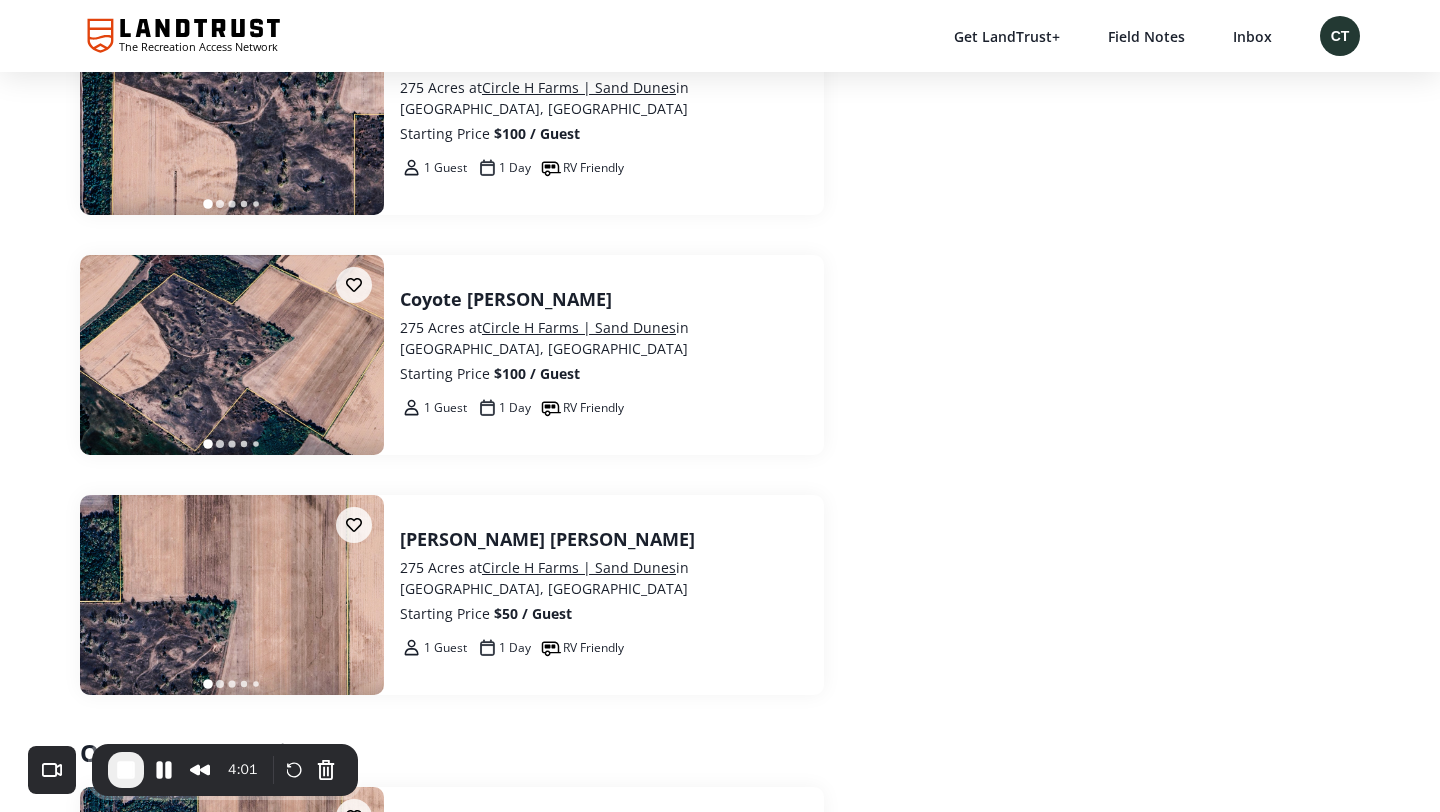 scroll, scrollTop: 4180, scrollLeft: 0, axis: vertical 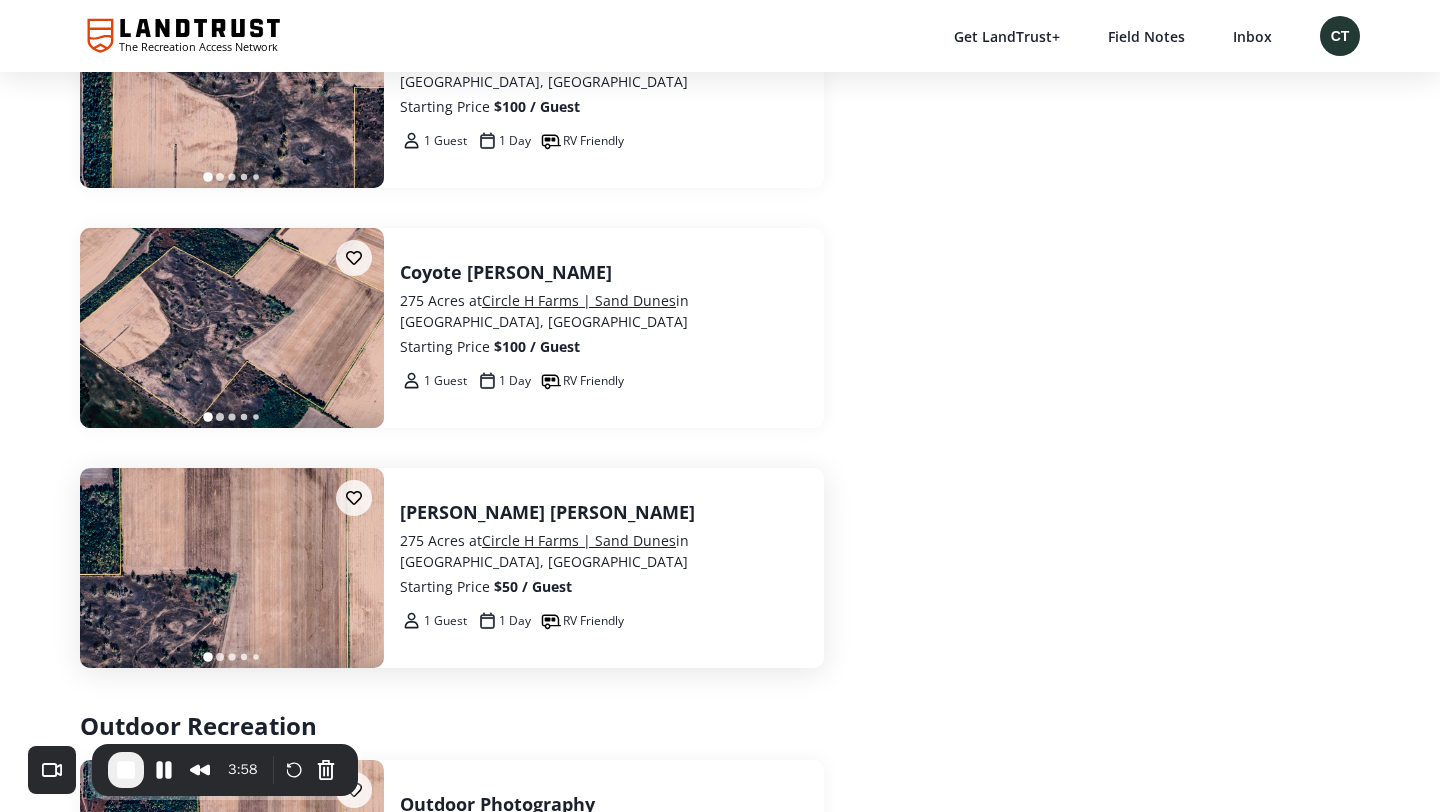 click on "1 Guest 1 Day RV Friendly" at bounding box center (604, 621) 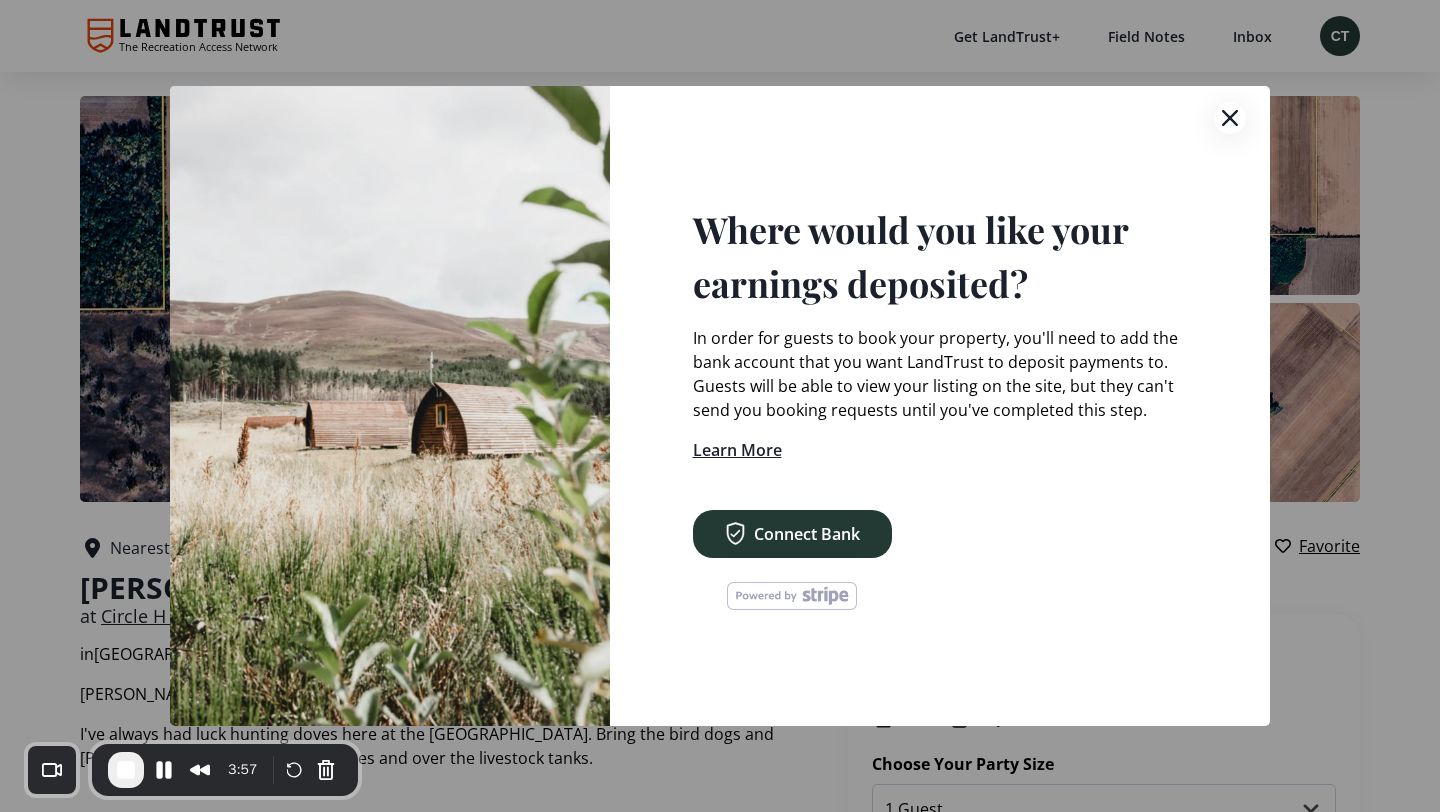 scroll, scrollTop: 0, scrollLeft: 0, axis: both 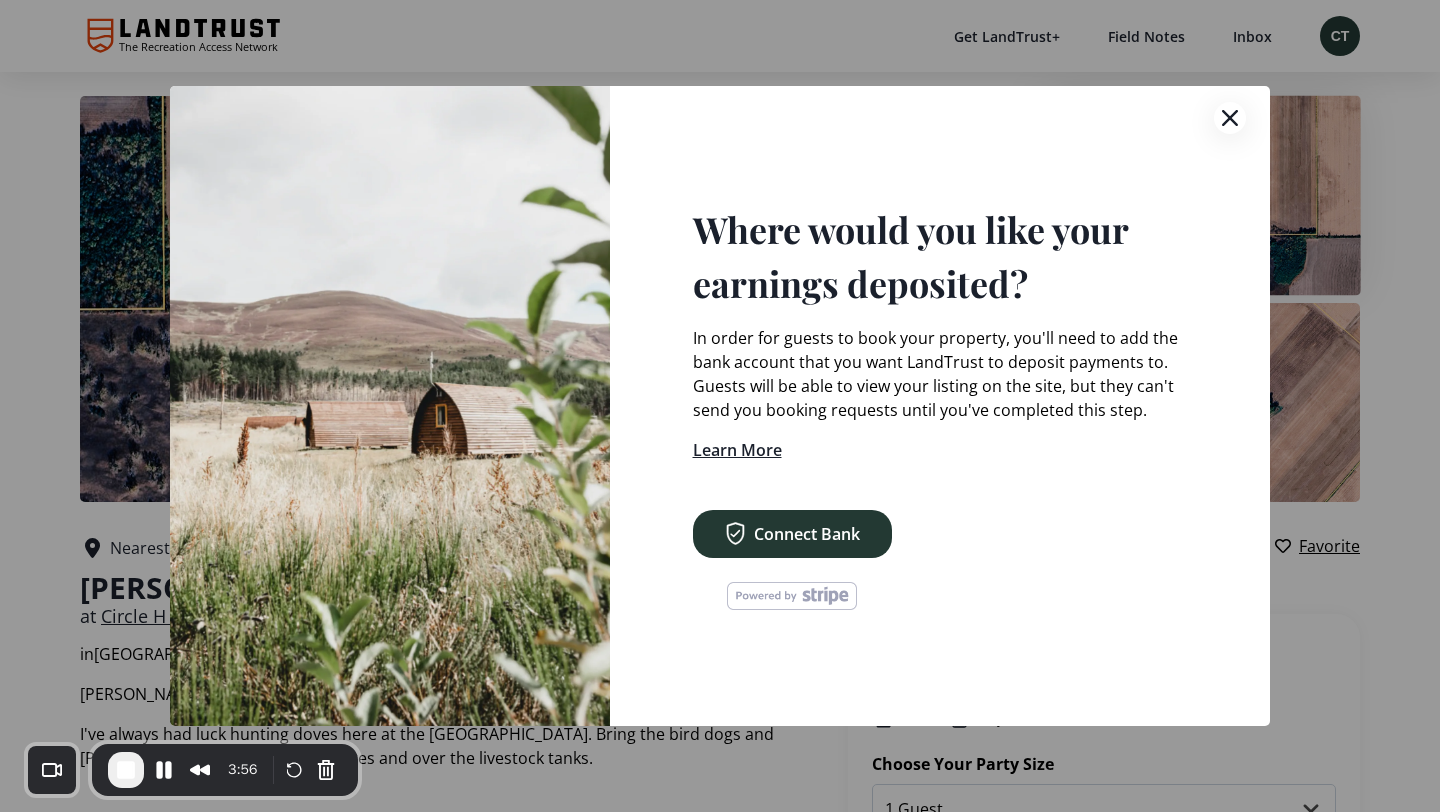 click 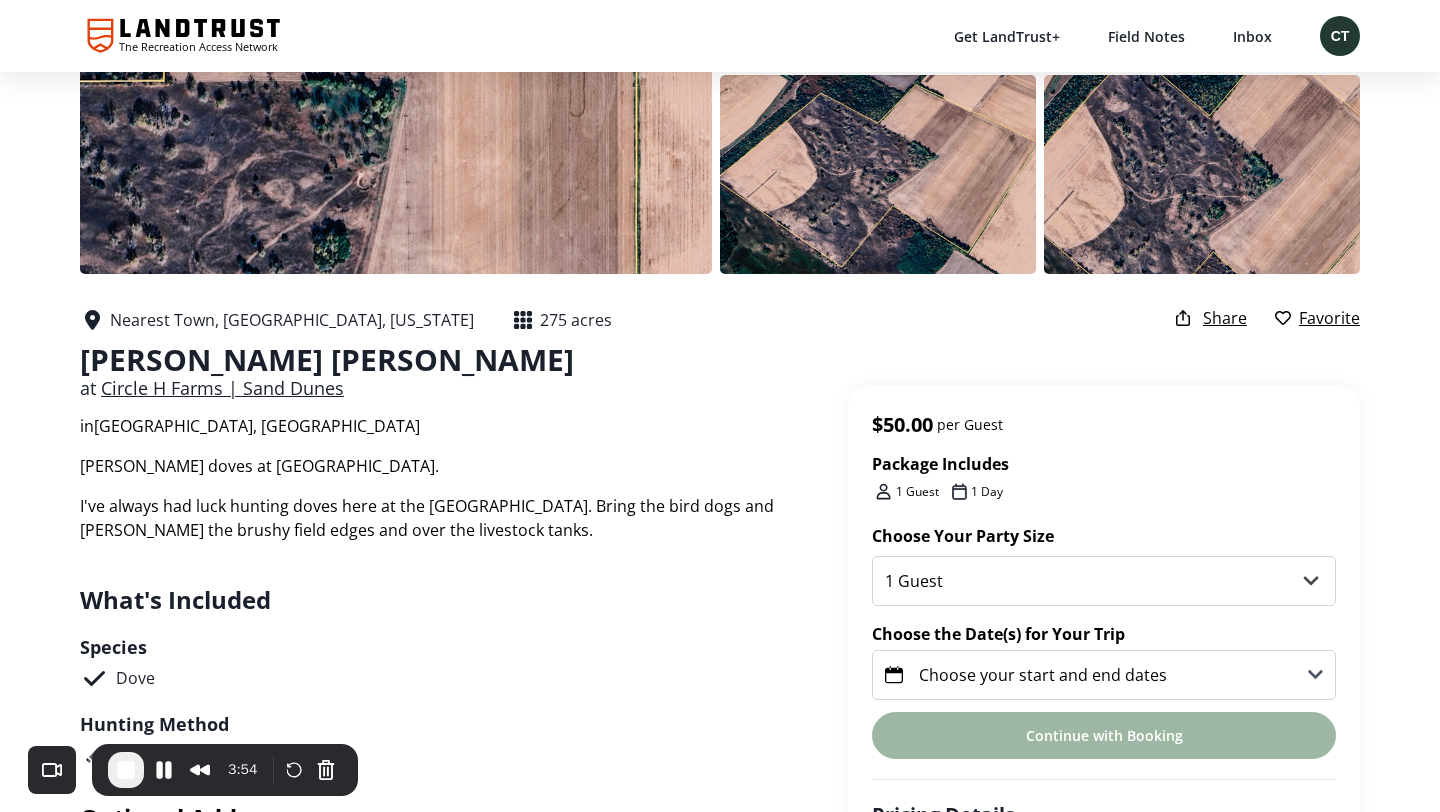 scroll, scrollTop: 230, scrollLeft: 0, axis: vertical 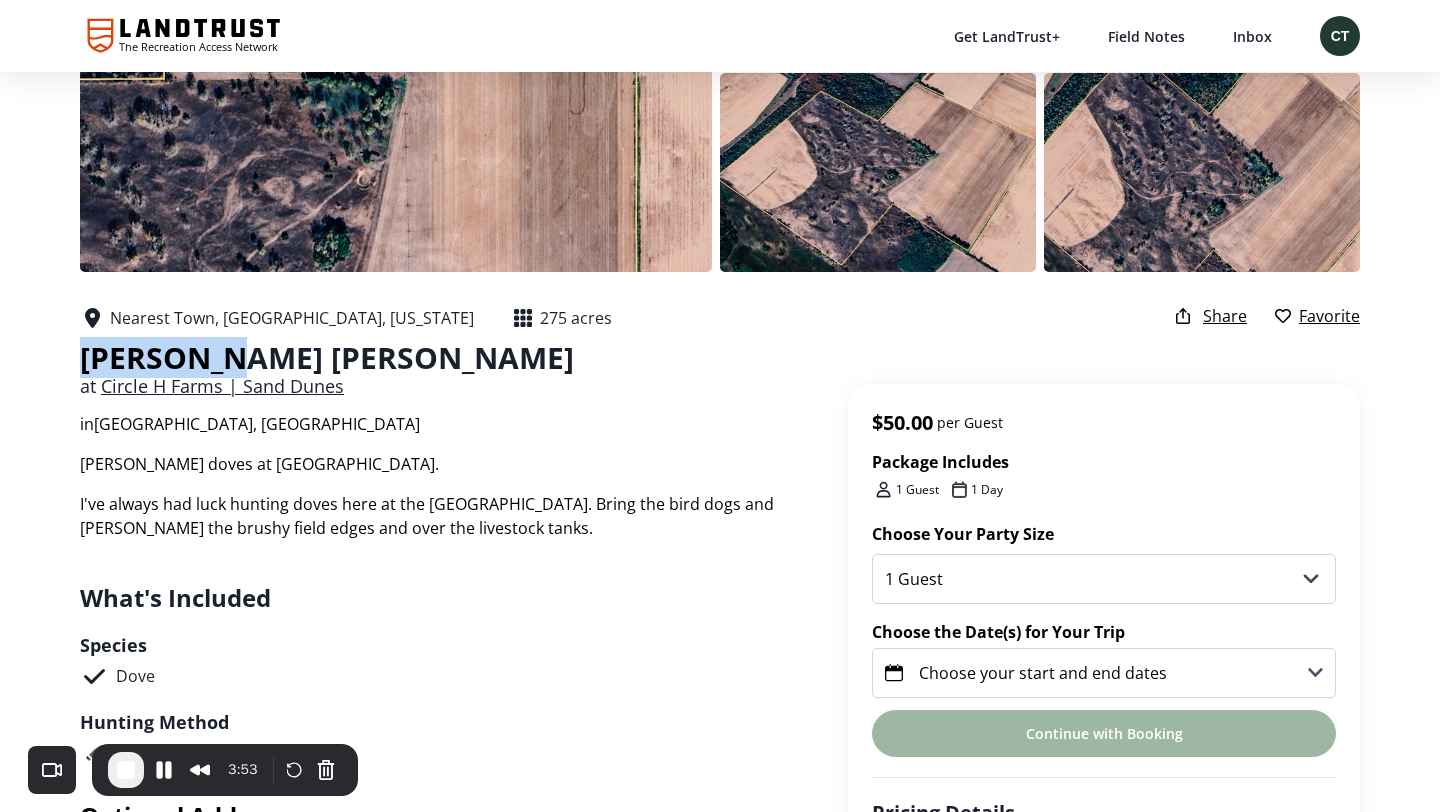 drag, startPoint x: 281, startPoint y: 367, endPoint x: 331, endPoint y: 375, distance: 50.635956 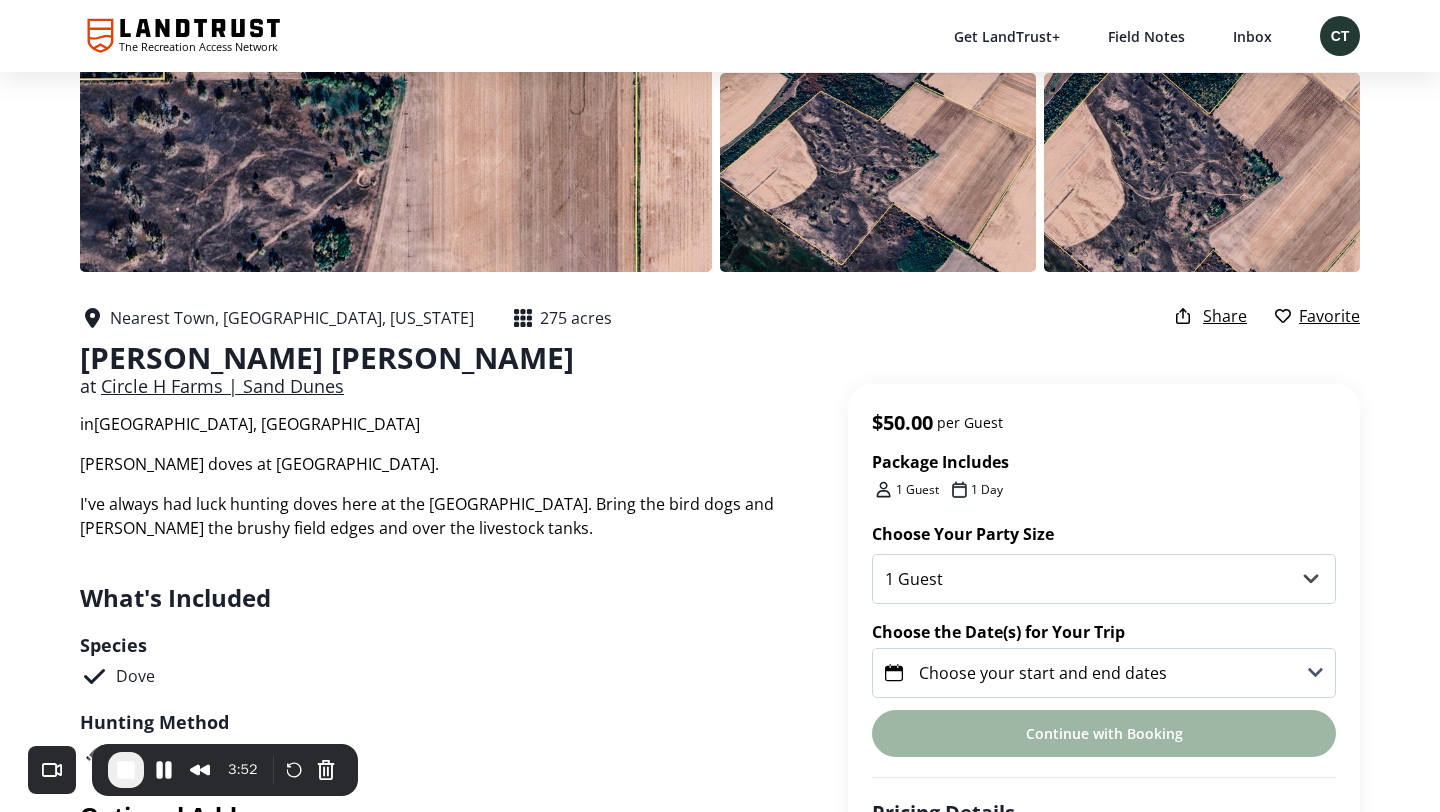 click on "Nearest Town, [GEOGRAPHIC_DATA], [US_STATE]  275 acres Dove [PERSON_NAME] at   [GEOGRAPHIC_DATA] | [GEOGRAPHIC_DATA] in  [GEOGRAPHIC_DATA], [GEOGRAPHIC_DATA] Package Includes 1 Guest 1 Day Share Favorite" at bounding box center (720, 372) 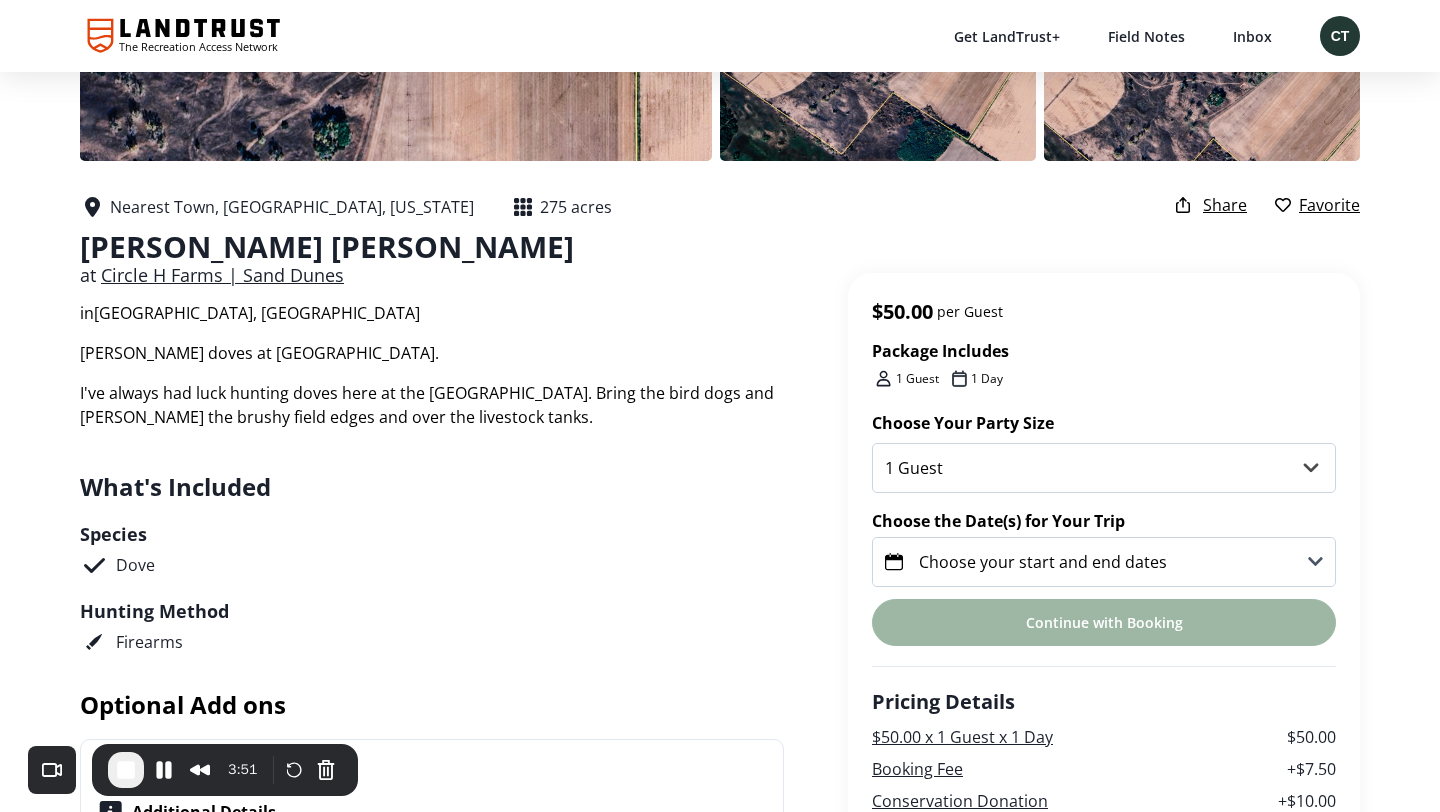 scroll, scrollTop: 343, scrollLeft: 0, axis: vertical 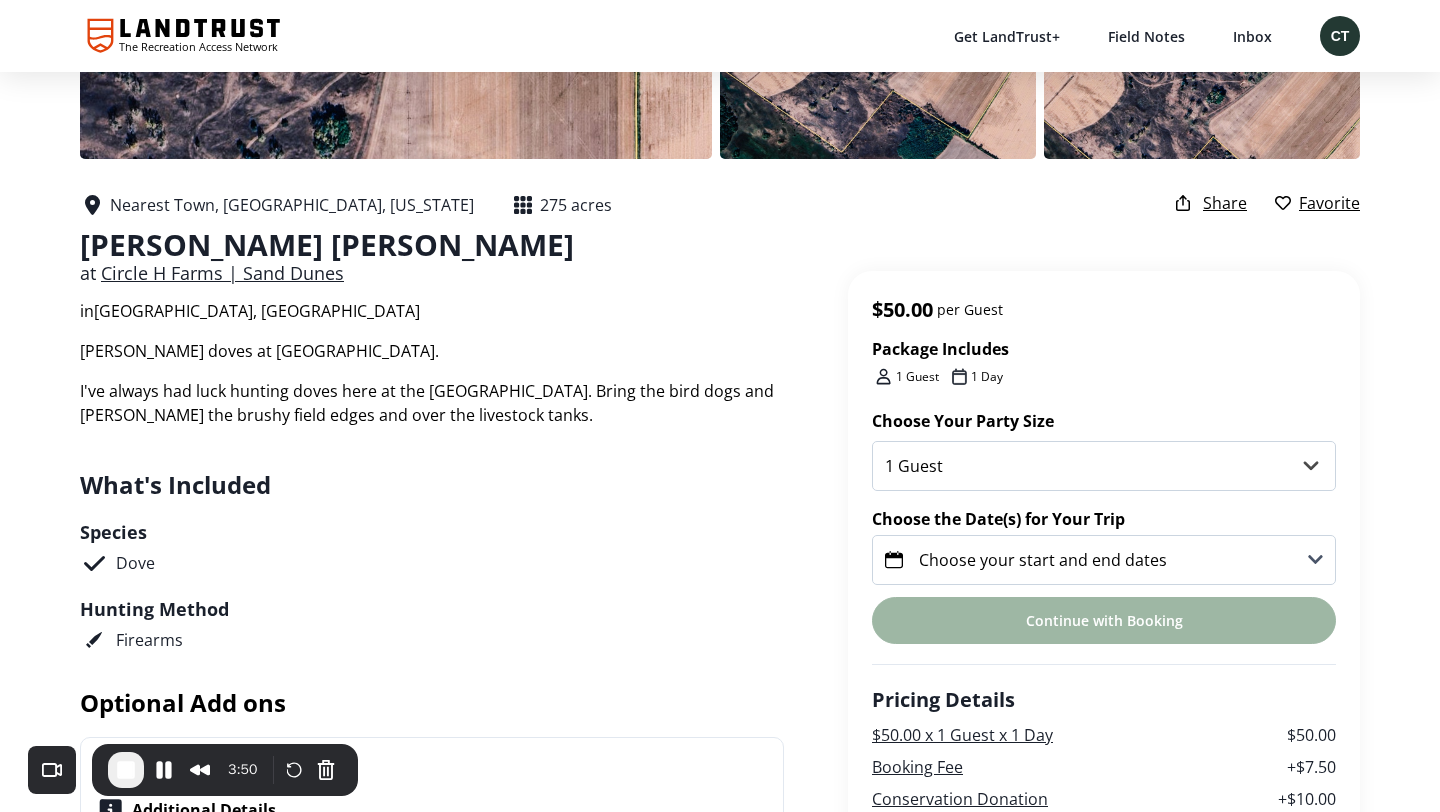 click on "Nearest Town, [GEOGRAPHIC_DATA], [US_STATE]  275 acres Dove [PERSON_NAME] at   [GEOGRAPHIC_DATA] | [GEOGRAPHIC_DATA] in  [GEOGRAPHIC_DATA], [GEOGRAPHIC_DATA] Package Includes 1 Guest 1 Day Share Favorite [PERSON_NAME] doves at [GEOGRAPHIC_DATA].
I've always had luck hunting doves here at the [GEOGRAPHIC_DATA]. Bring the bird dogs and [PERSON_NAME] the brushy field edges and over the livestock tanks.
Package Details [PERSON_NAME] doves at [GEOGRAPHIC_DATA].
I've always had luck hunting doves here at the [GEOGRAPHIC_DATA]. Bring the bird dogs and [PERSON_NAME] the brushy field edges and over the livestock tanks.
What's Included Species Dove Hunting Method Firearms Optional Add ons RV Site   |  $25.00   / Night Additional Details No hookups. Tent or truck/overland camping would be recommended due to the accessibility of this parcel. ...   Show More Tent Access   |  $25.00   / Night Additional Details  No hookups. Tent or truck camping would be recommended due to the accessibility of this parcel. ...   Show More Helpful Resources for This Package Where to Buy Licenses Field Notes Check out the latest updates for  .    •  5mo ago" at bounding box center [720, 2049] 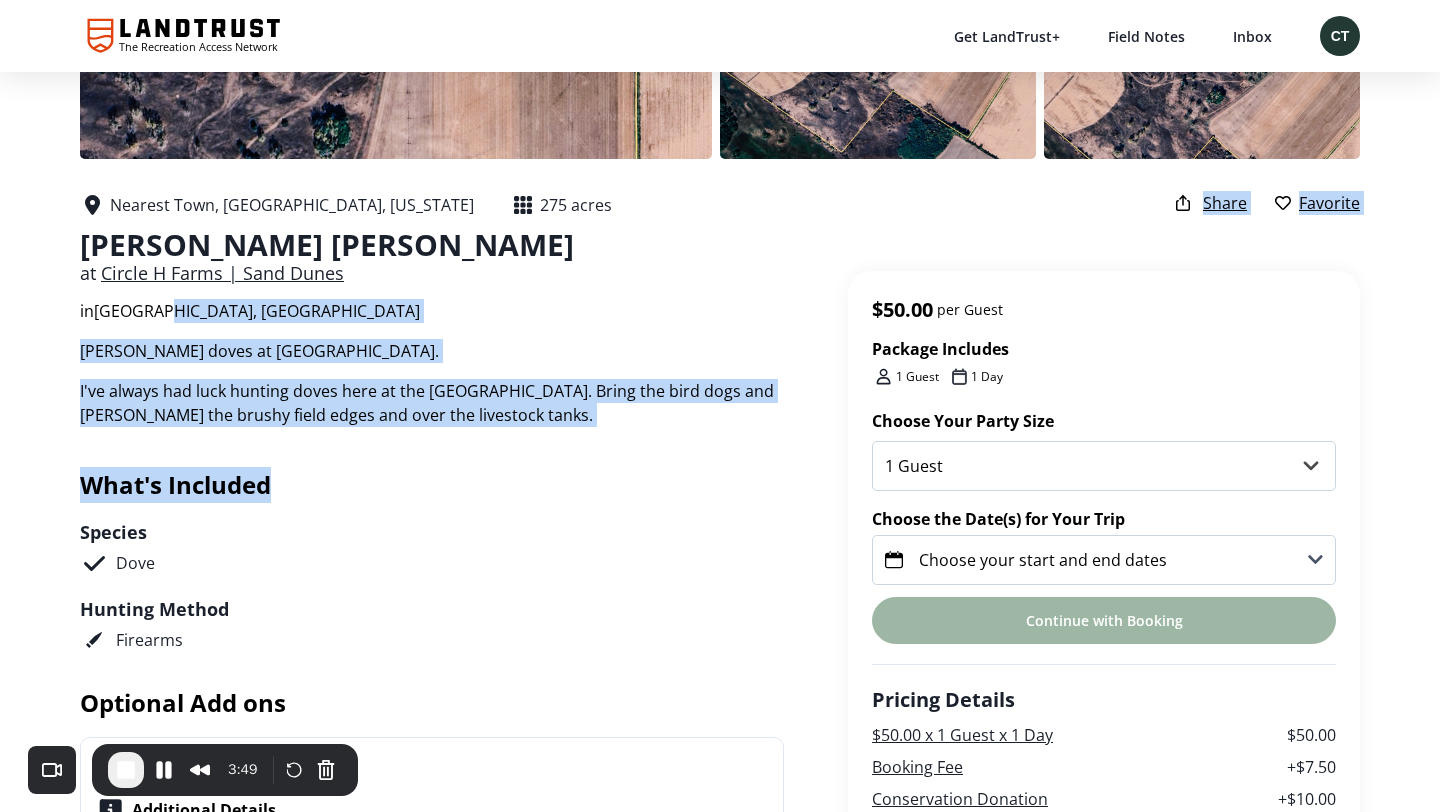 drag, startPoint x: 93, startPoint y: 346, endPoint x: 392, endPoint y: 473, distance: 324.85382 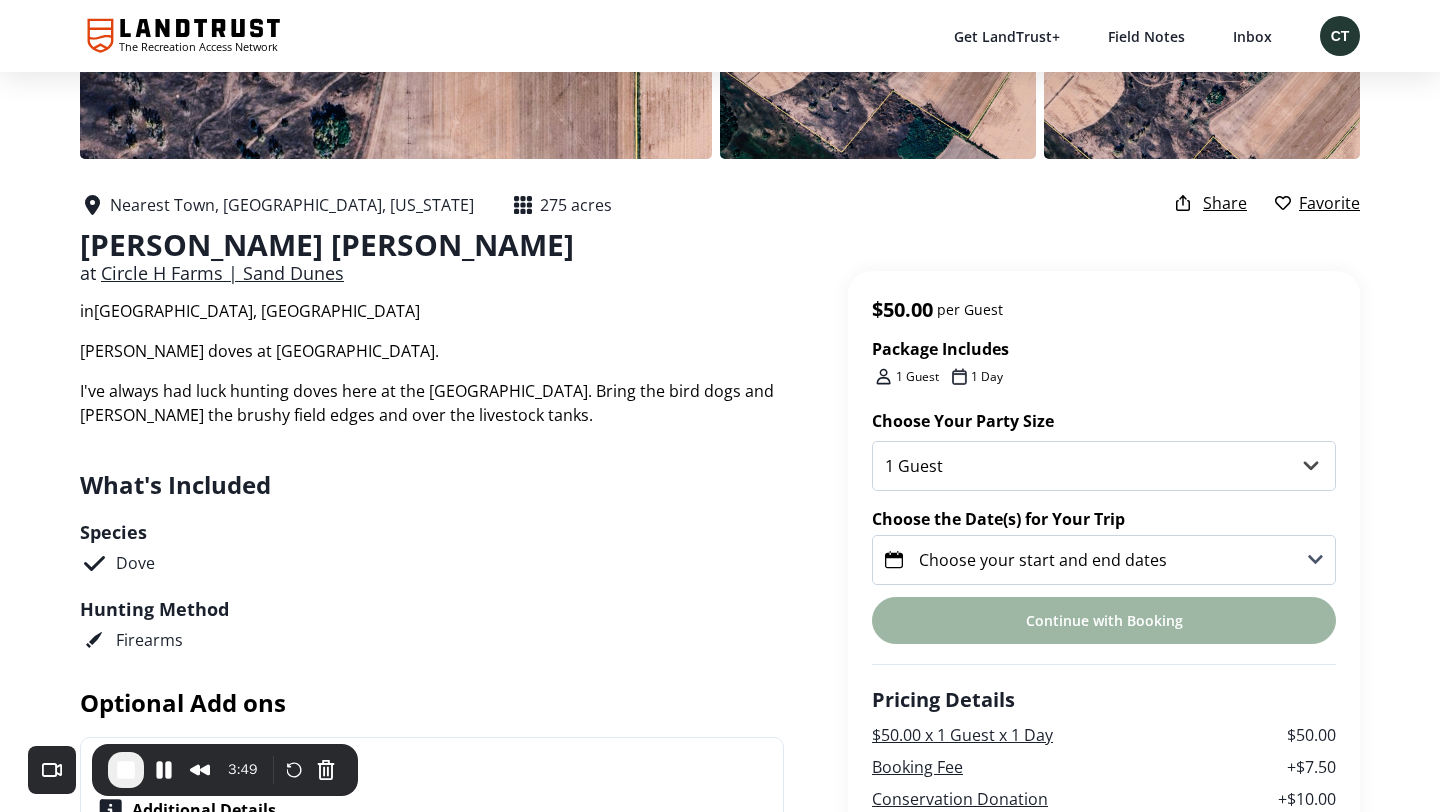 click on "What's Included Species Dove Hunting Method Firearms" at bounding box center [432, 560] 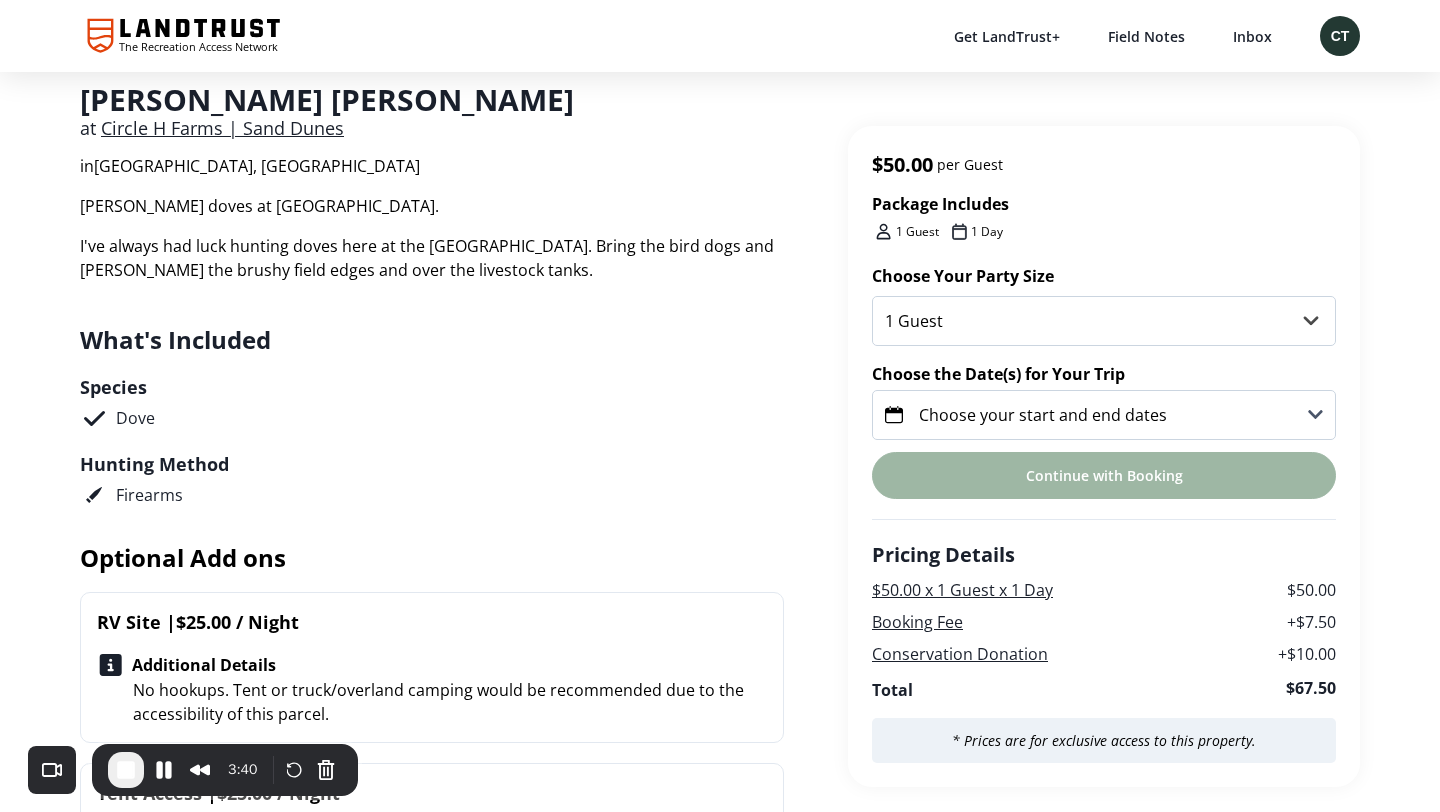 scroll, scrollTop: 522, scrollLeft: 0, axis: vertical 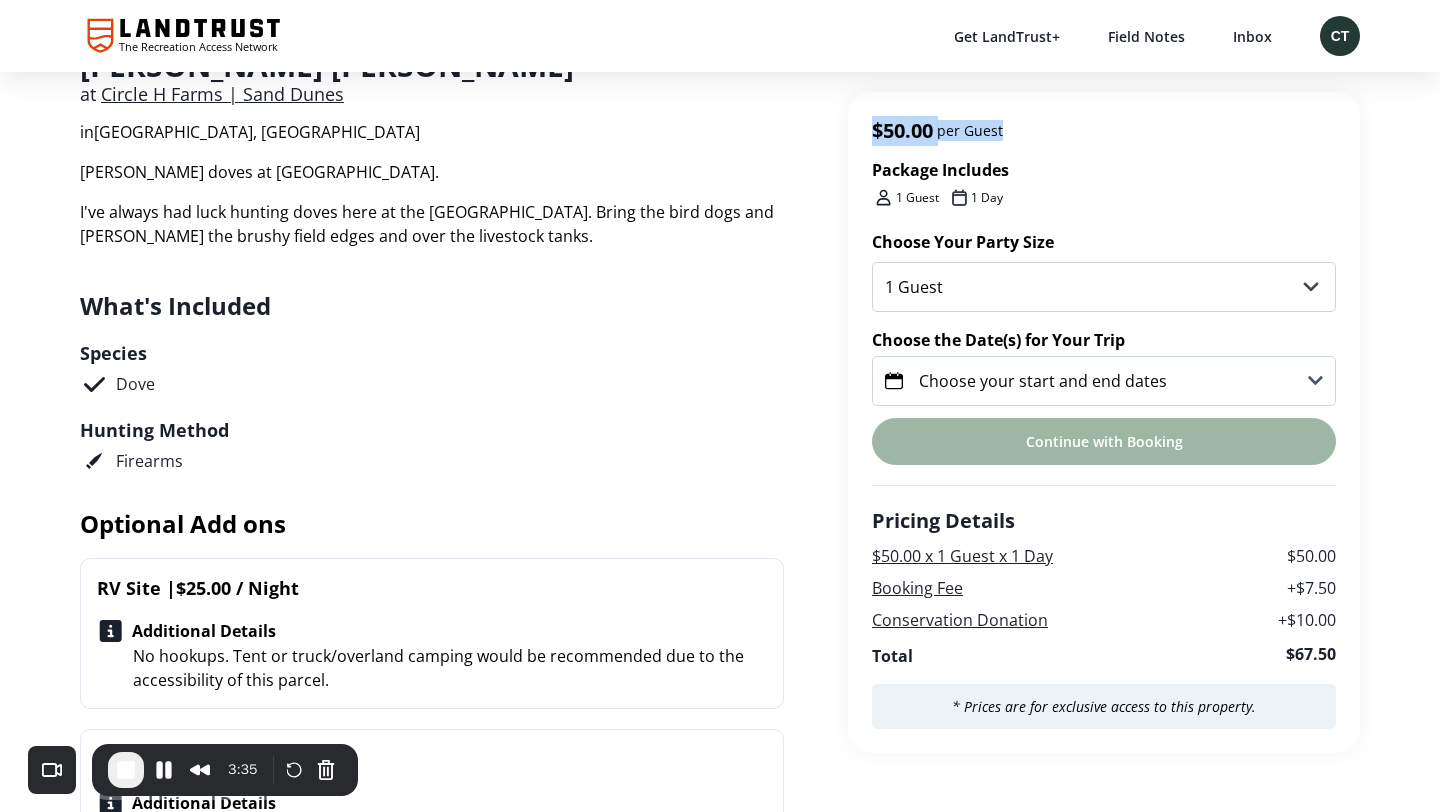 drag, startPoint x: 1019, startPoint y: 127, endPoint x: 864, endPoint y: 128, distance: 155.00322 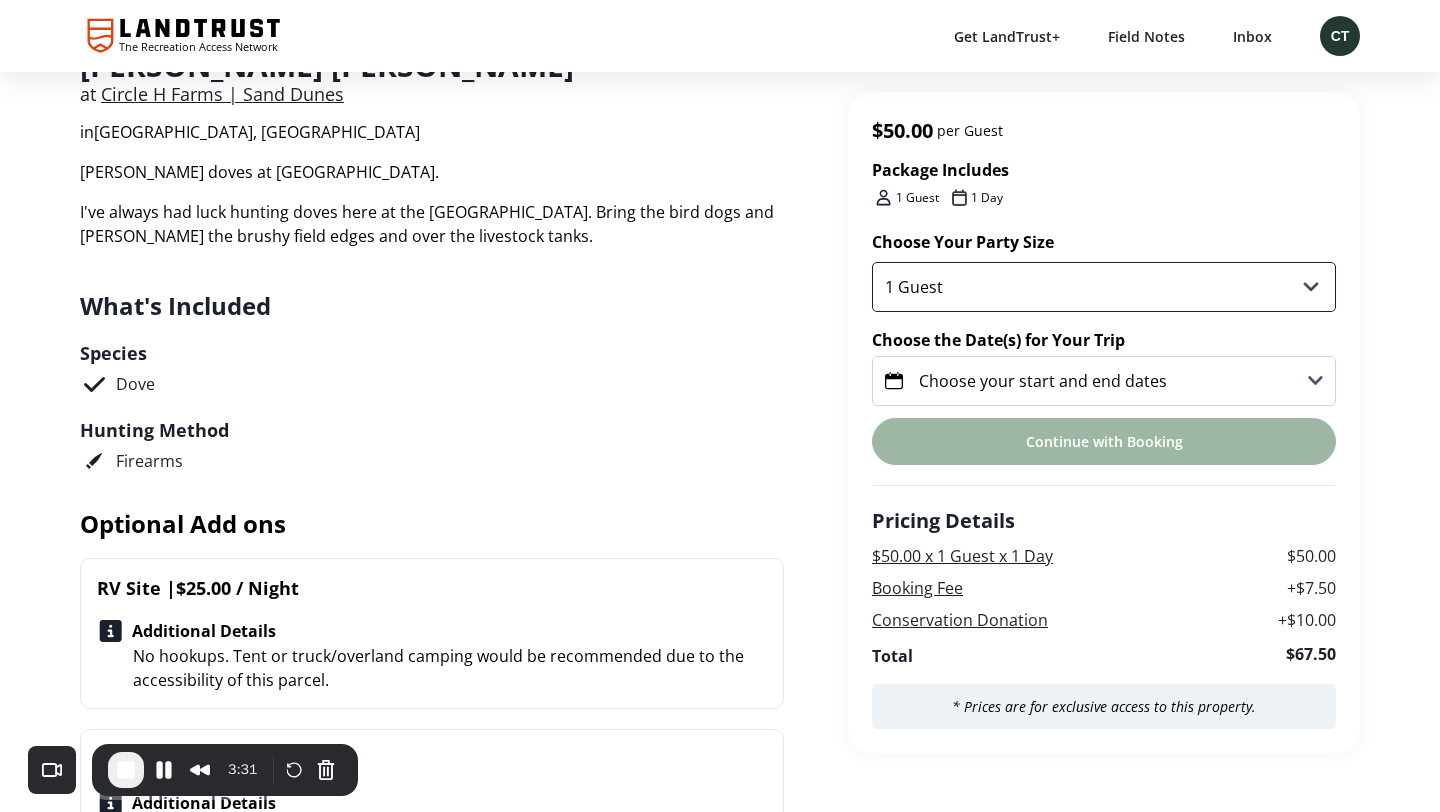 click on "1  Guest 2  Guests 3  Guests 4  Guests" at bounding box center [1104, 287] 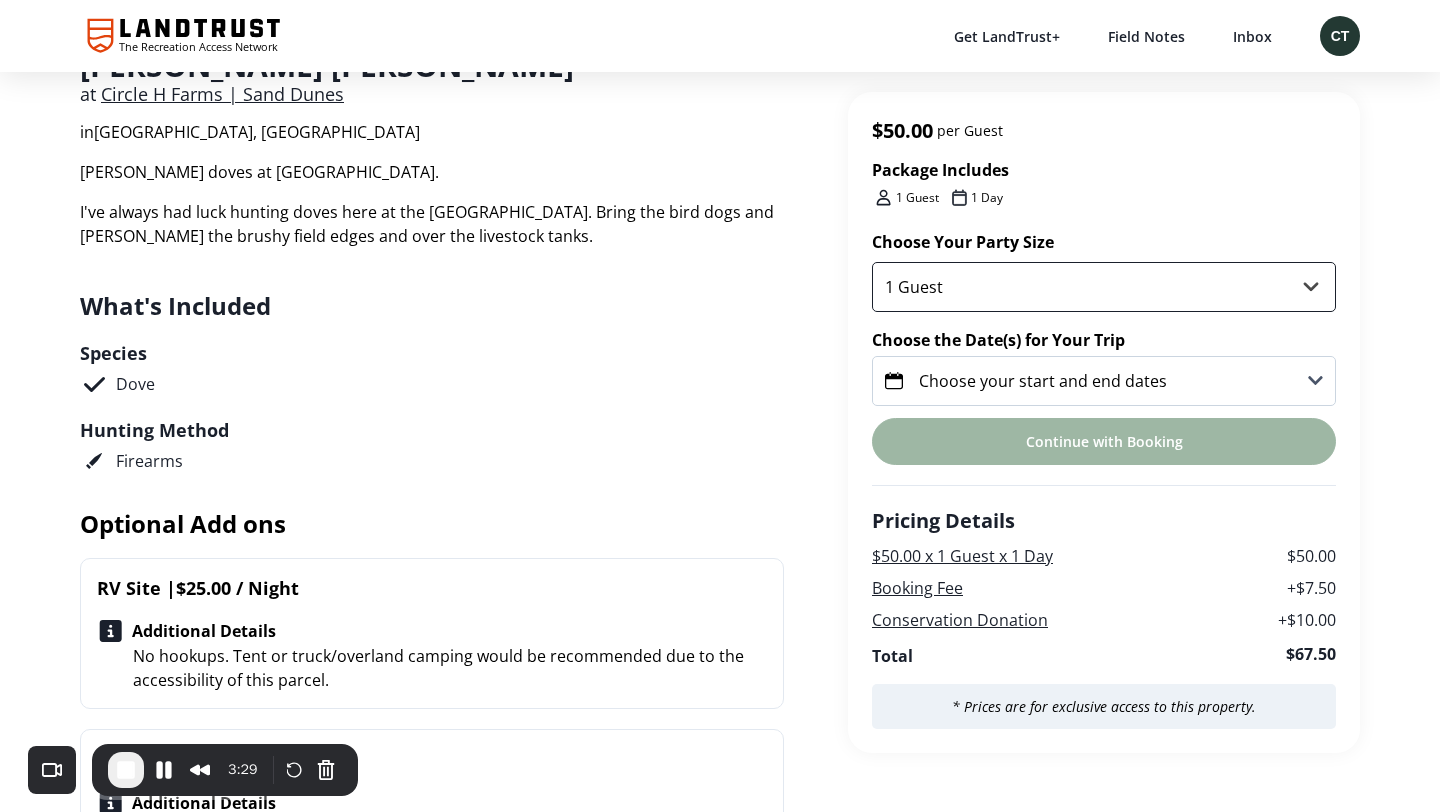select on "2" 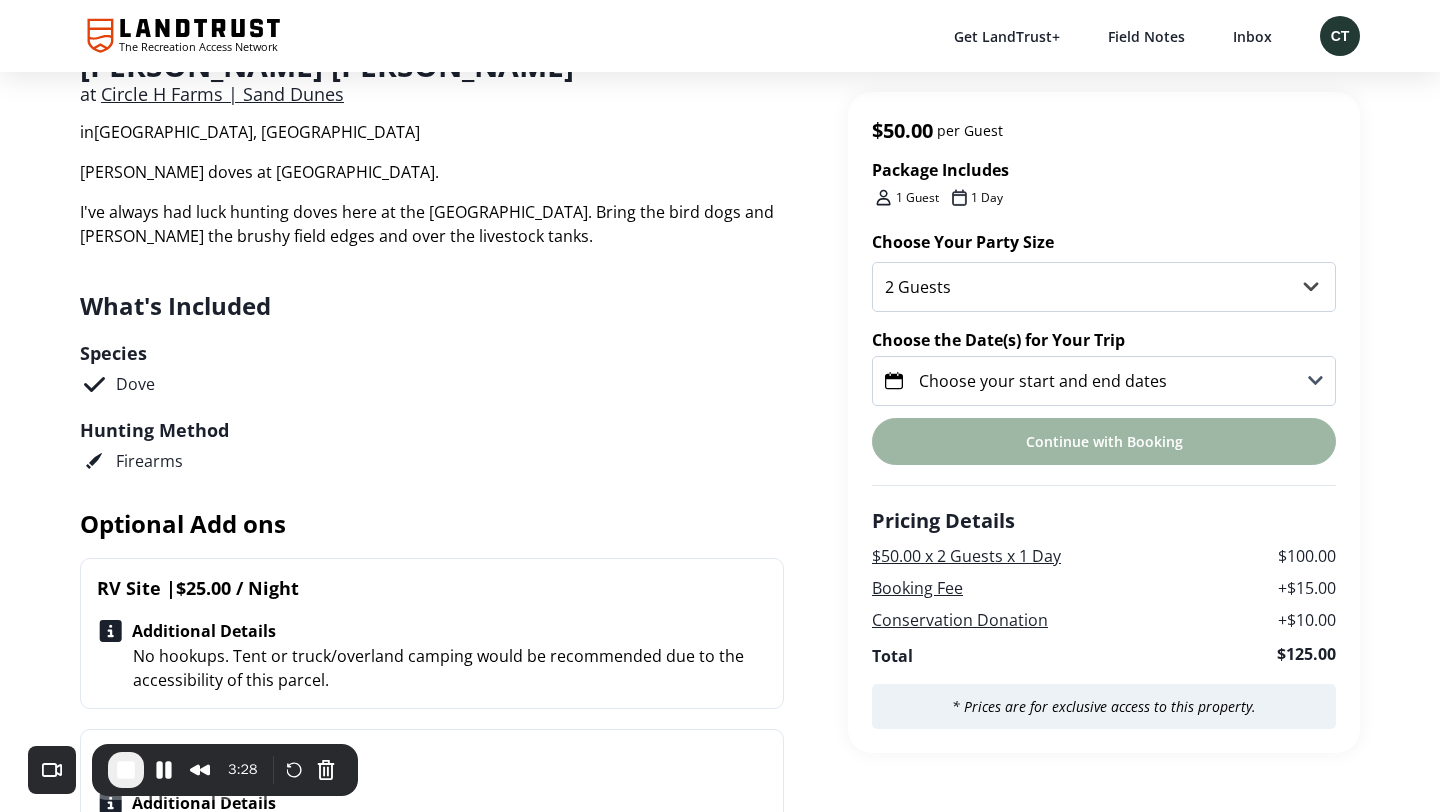 click on "Choose your start and end dates" at bounding box center (1104, 381) 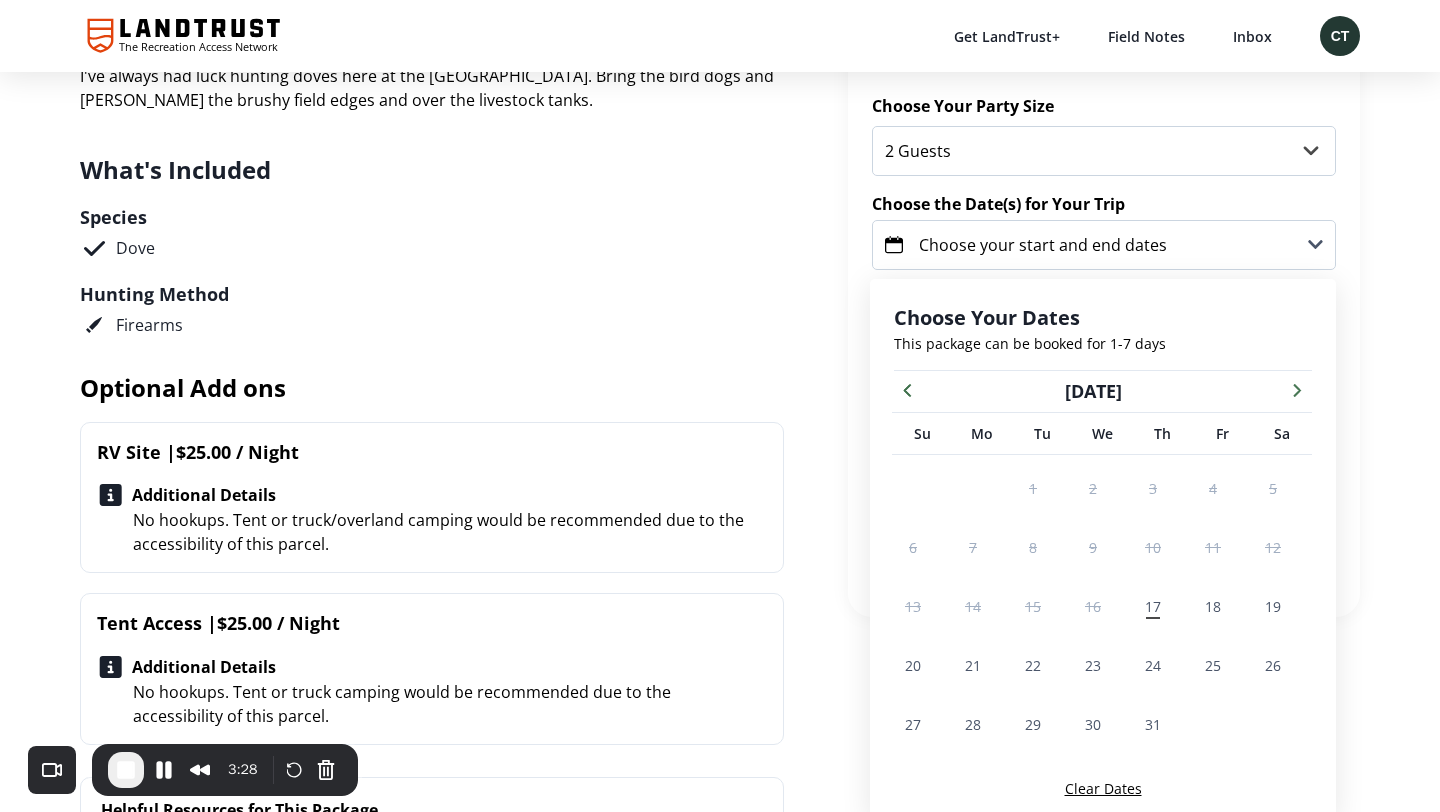 scroll, scrollTop: 685, scrollLeft: 0, axis: vertical 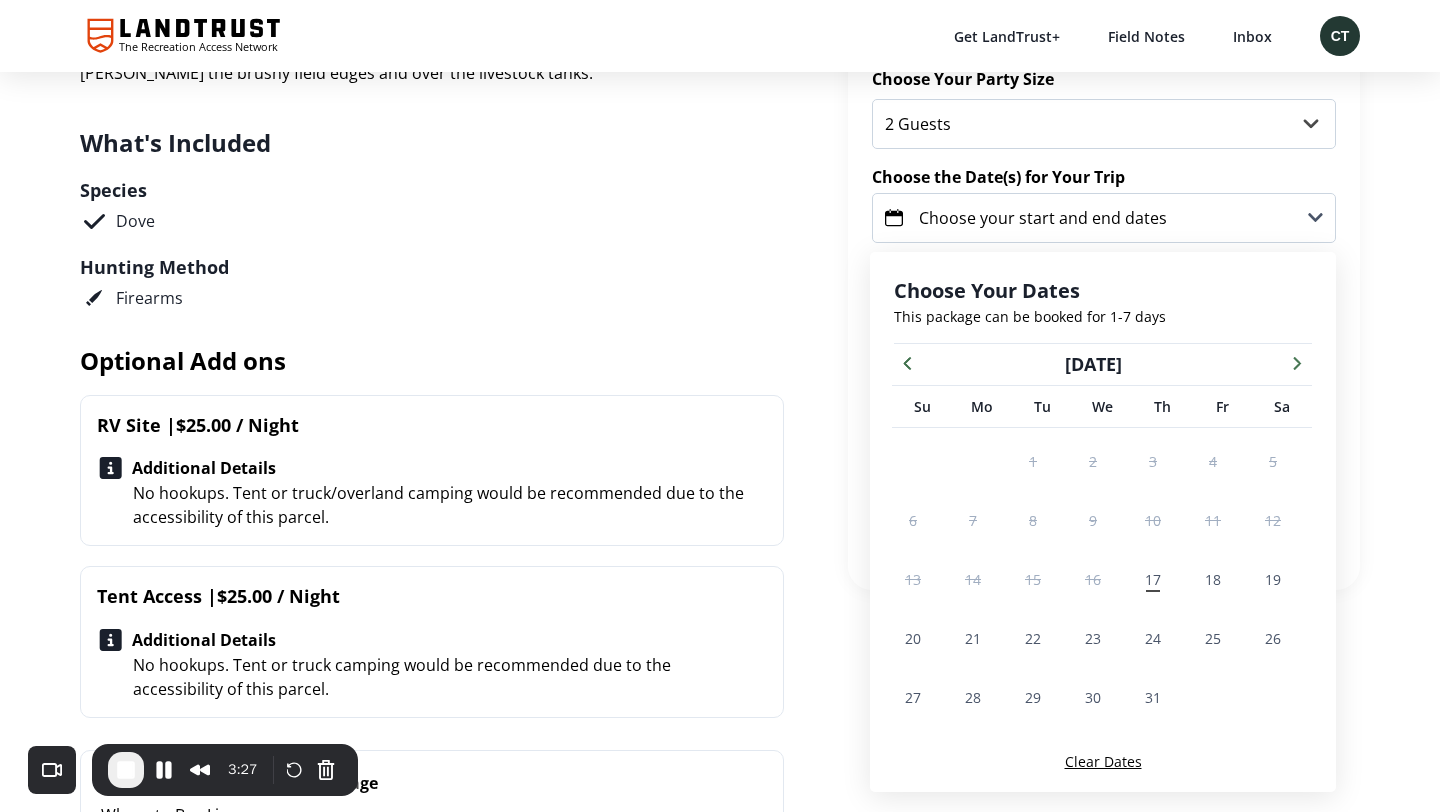 click 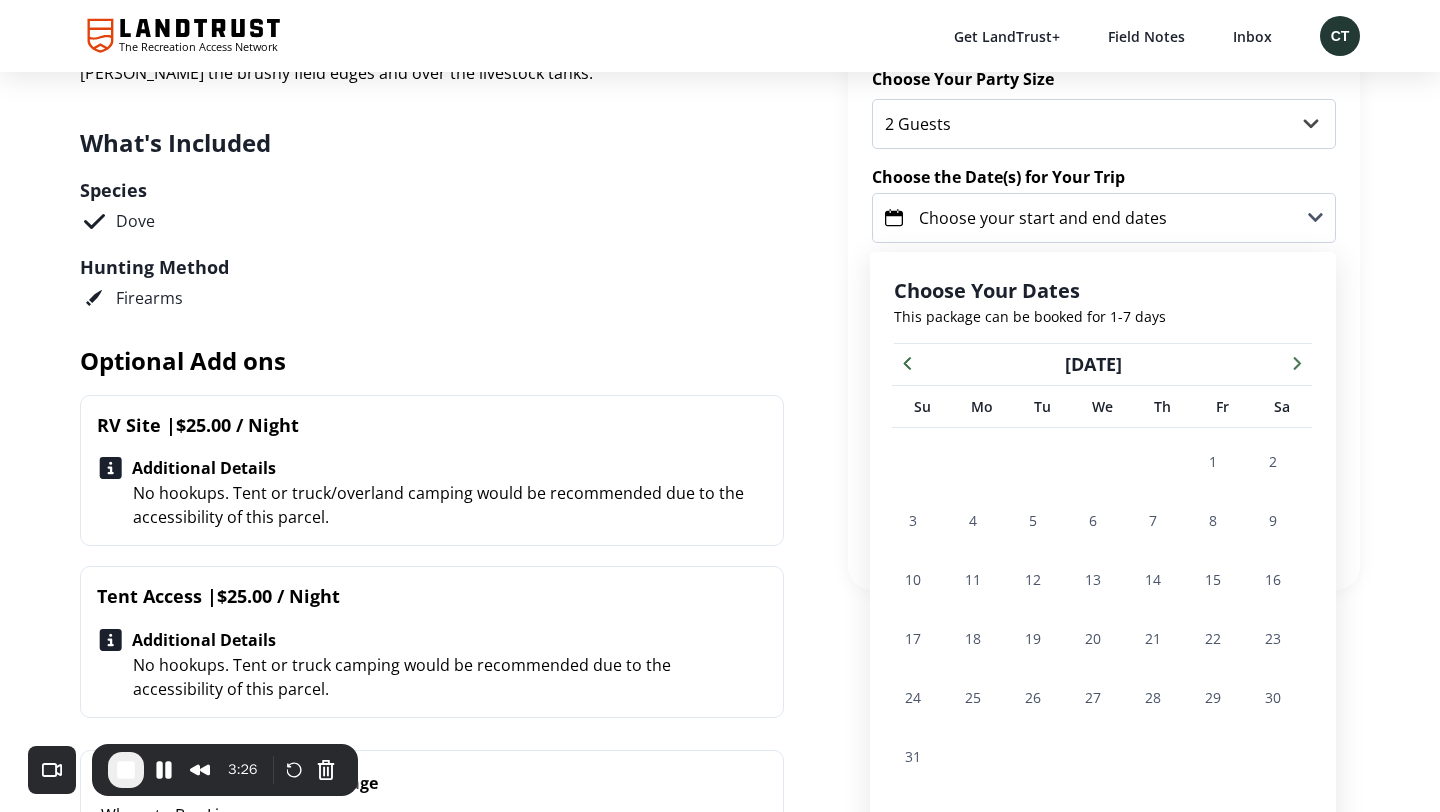 click 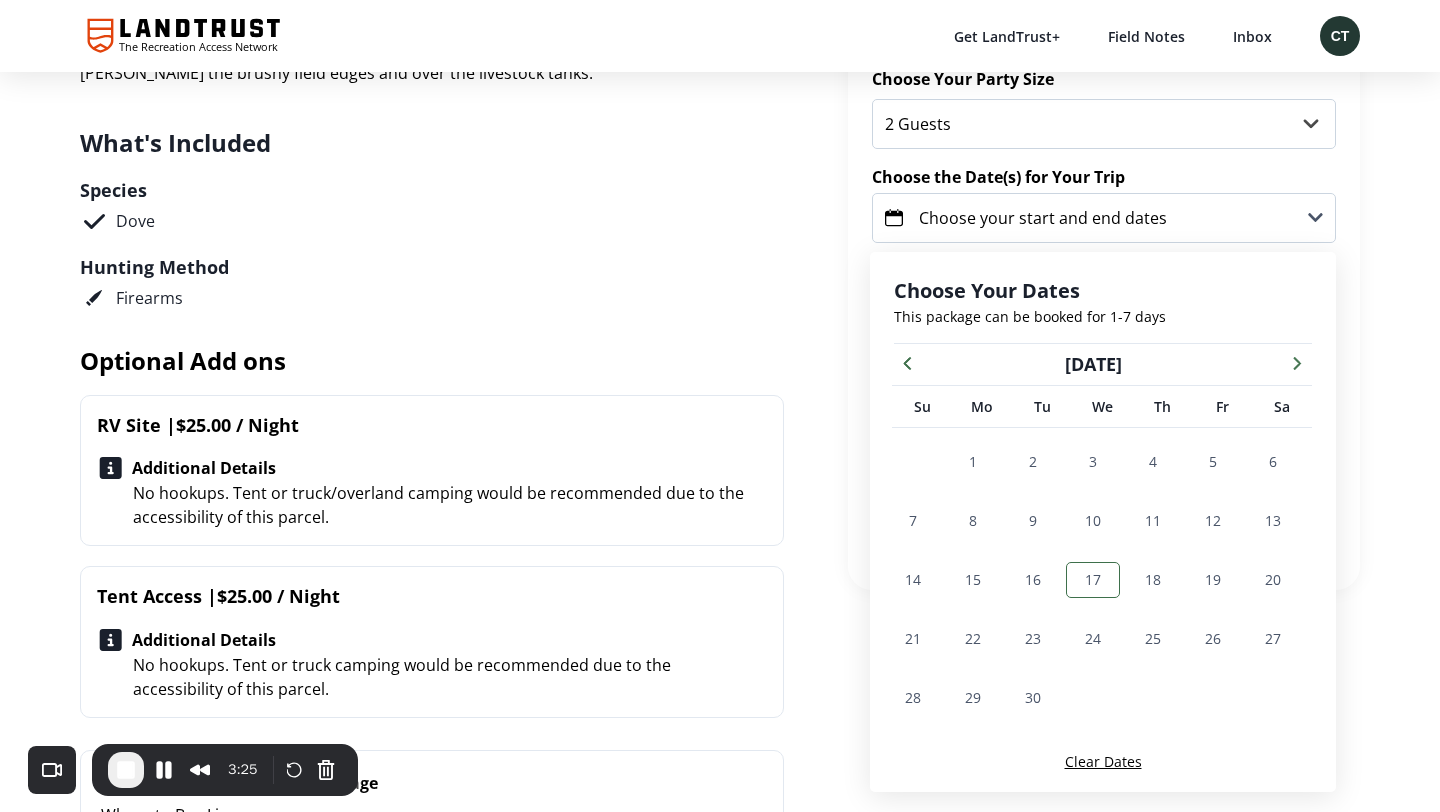 click on "17" at bounding box center [1093, 579] 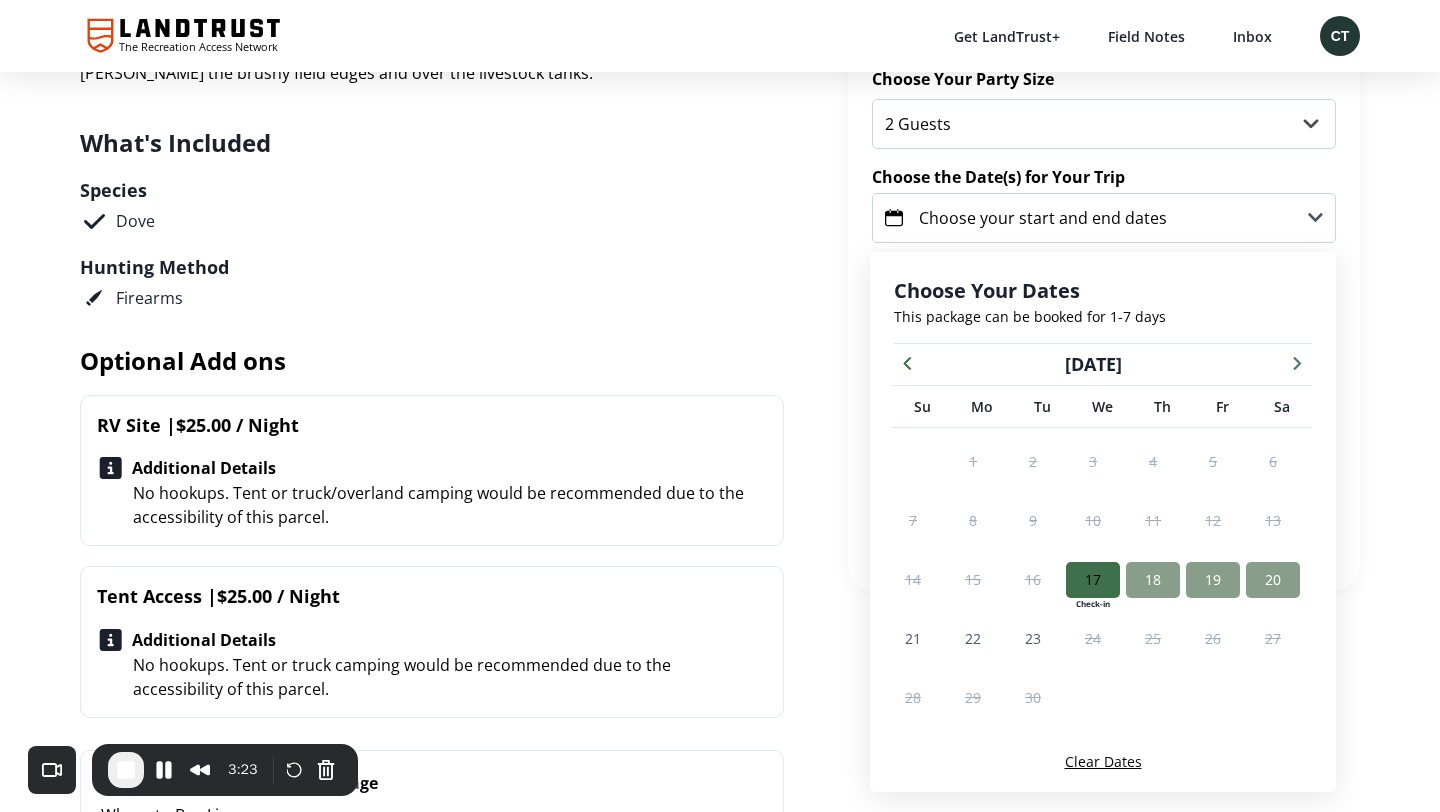 click on "20" at bounding box center (1273, 579) 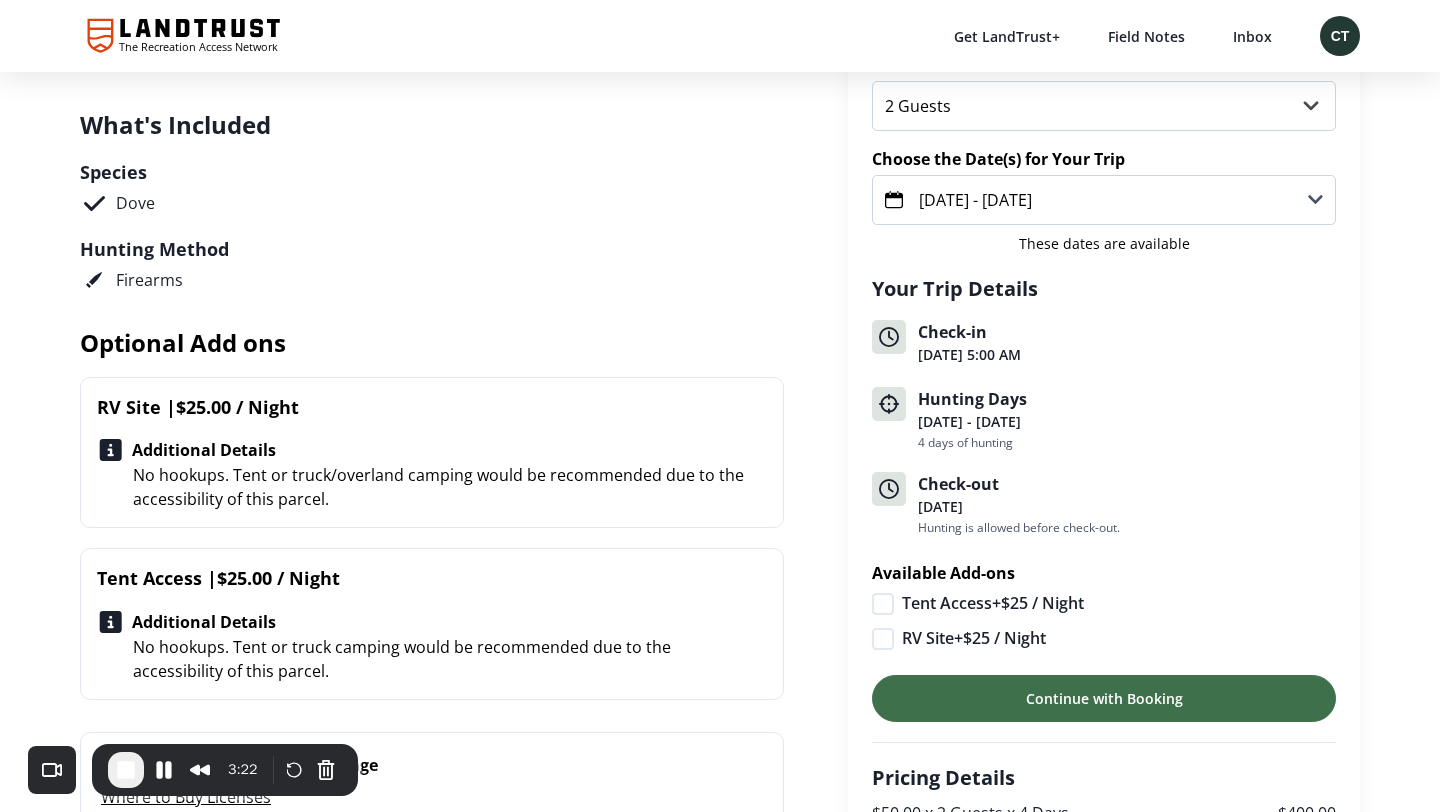 scroll, scrollTop: 708, scrollLeft: 0, axis: vertical 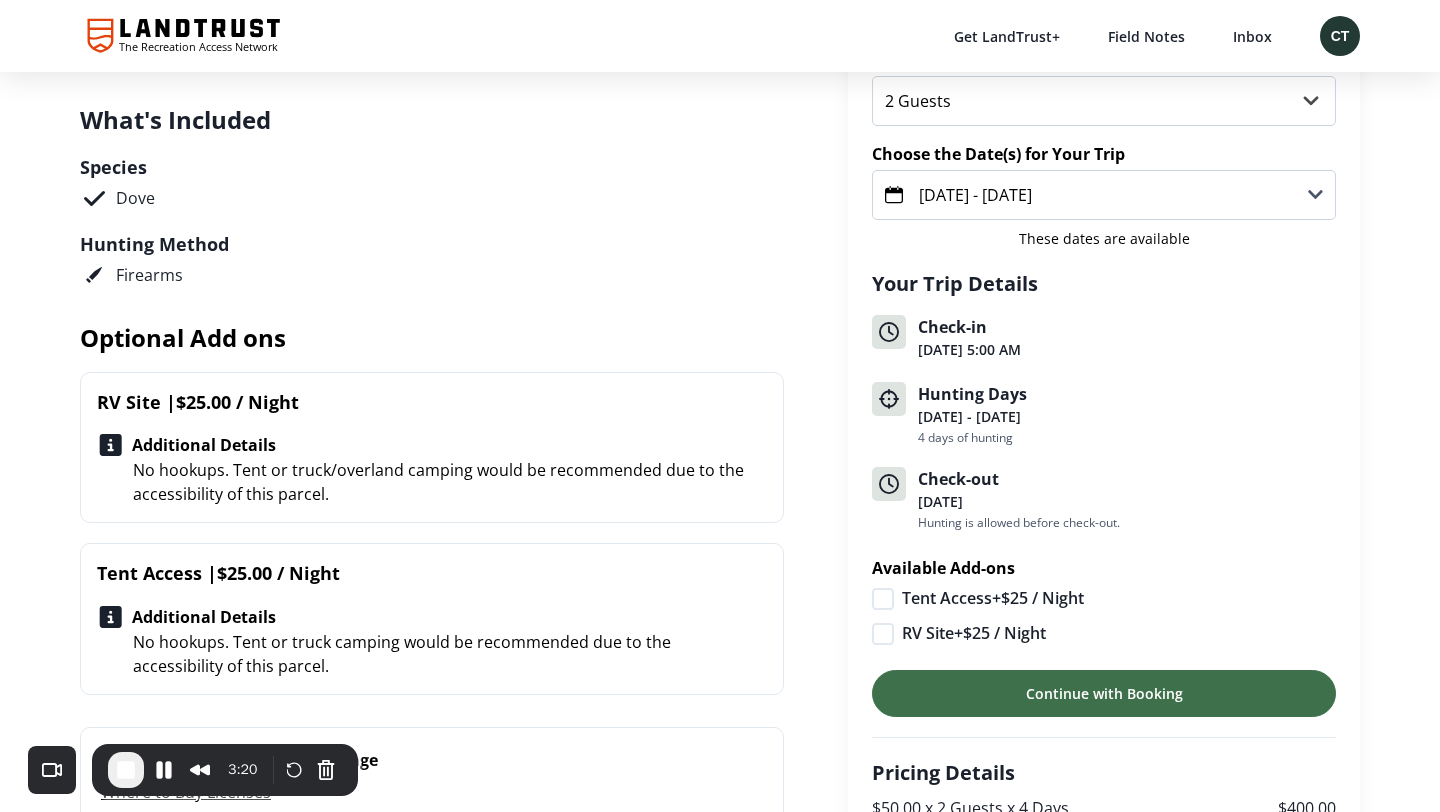 click 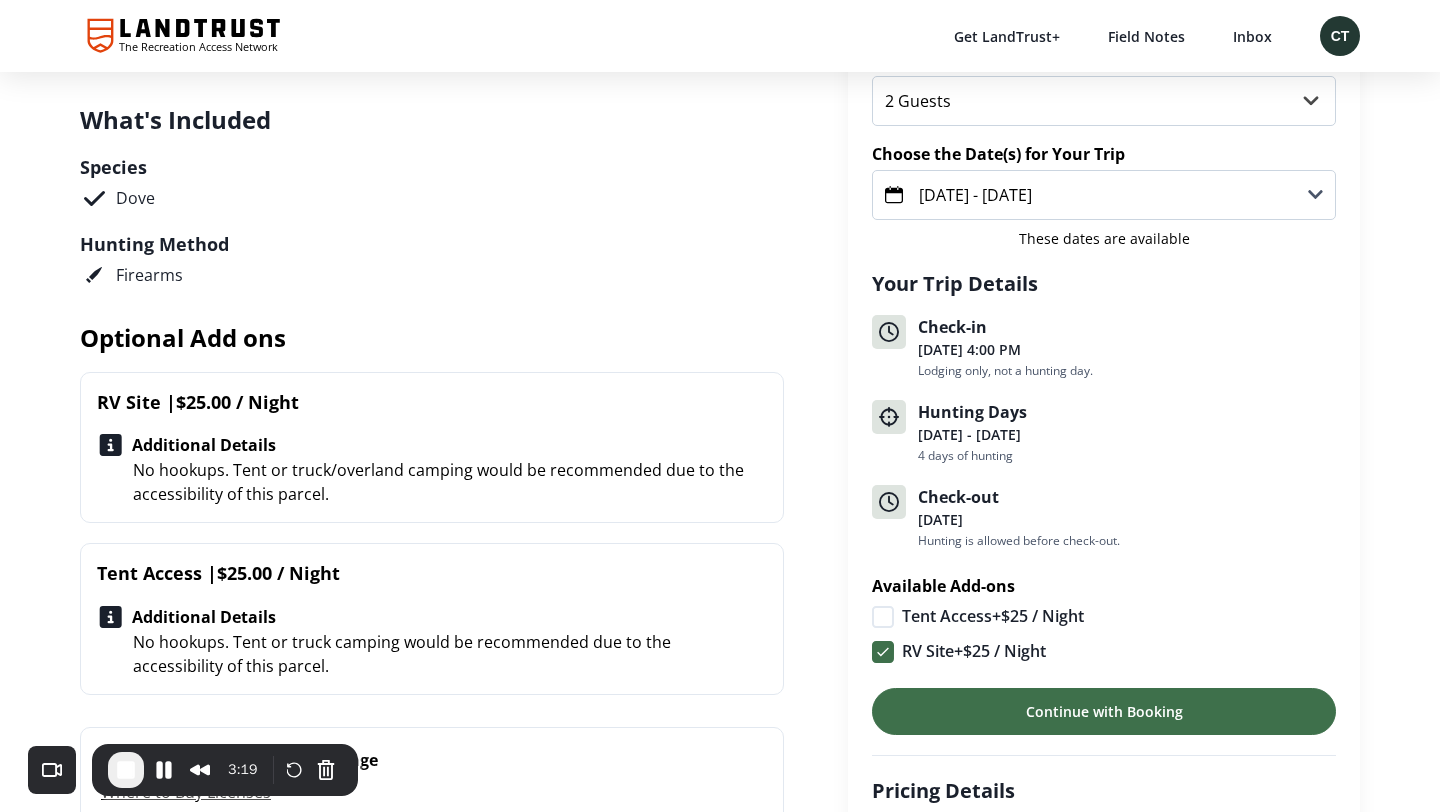 click 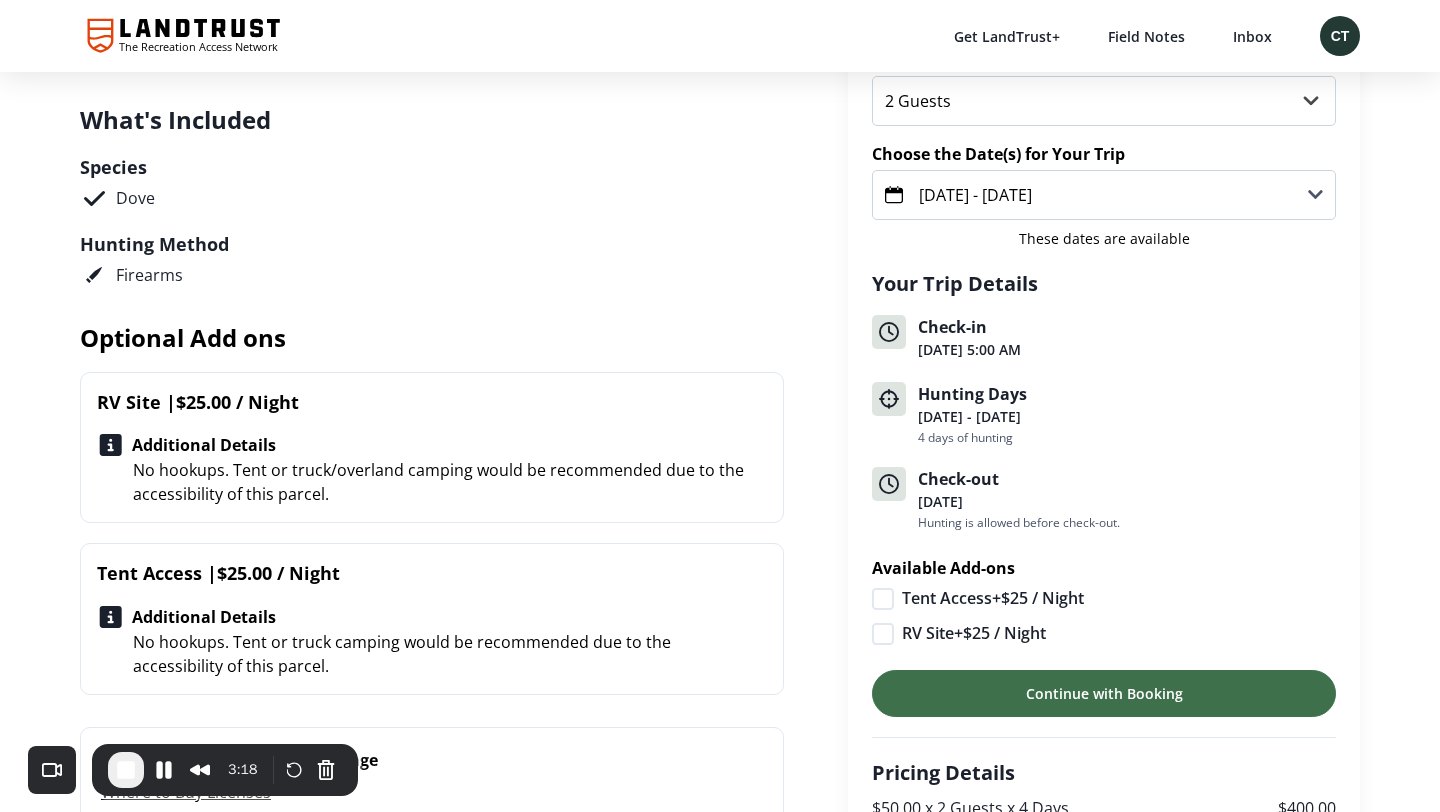 click 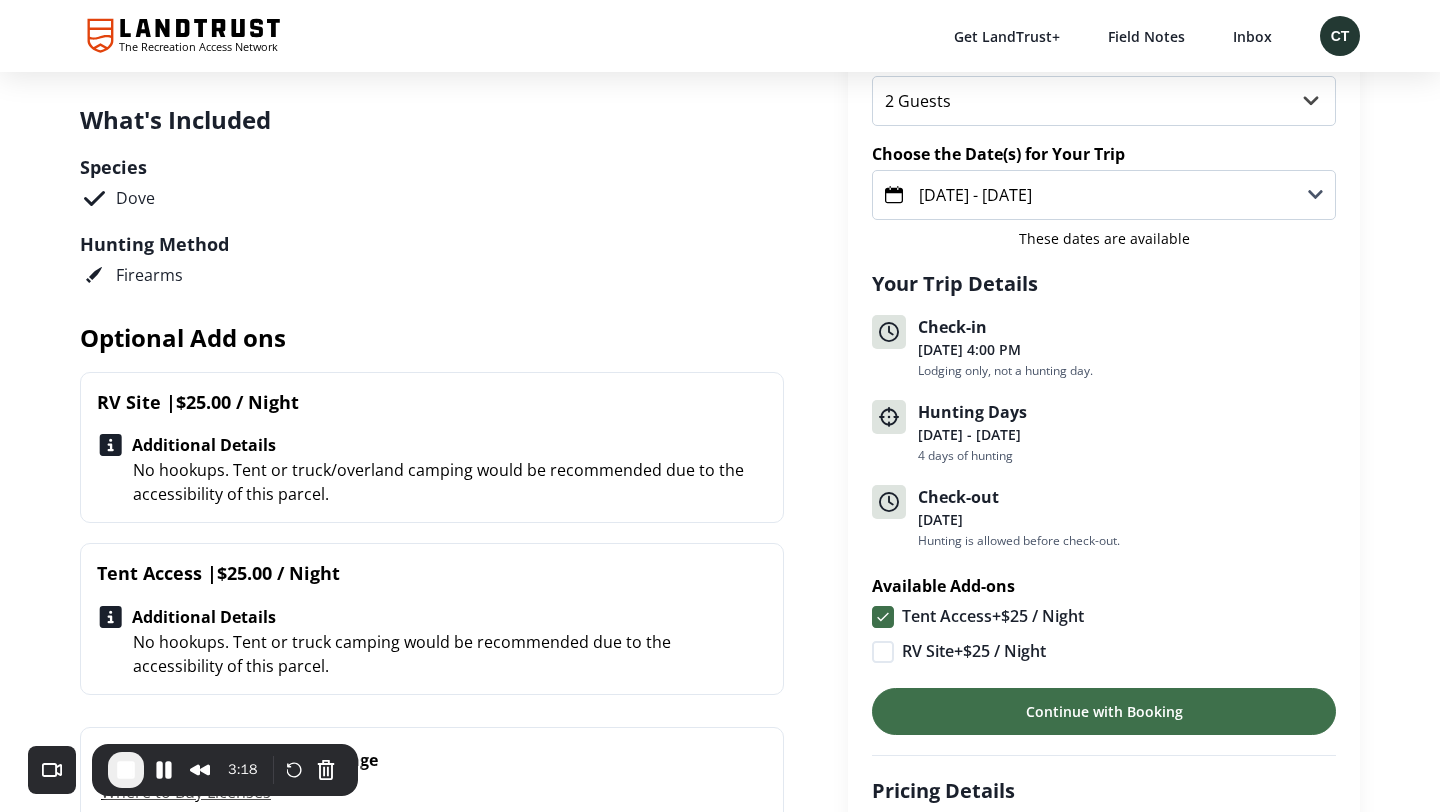 click 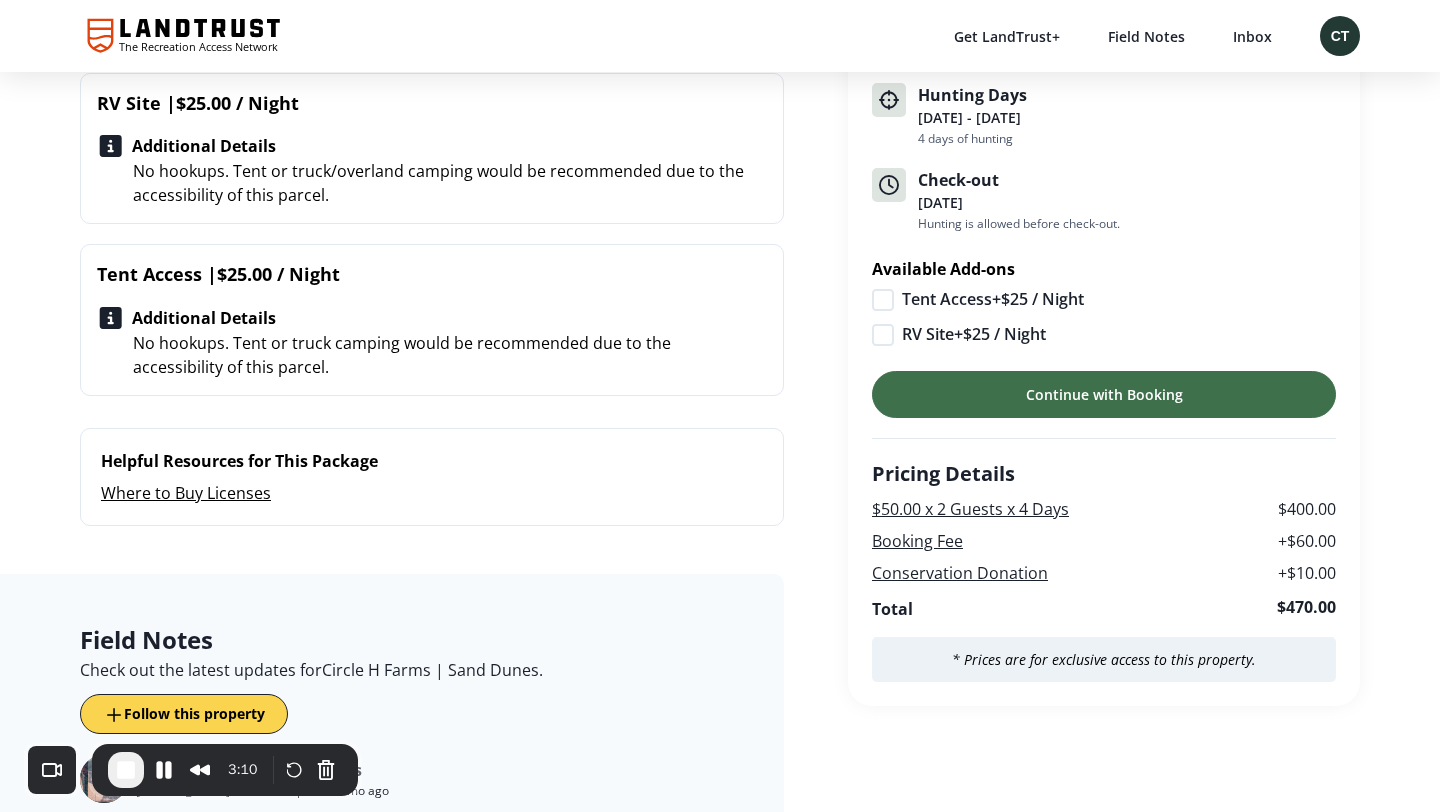scroll, scrollTop: 1010, scrollLeft: 0, axis: vertical 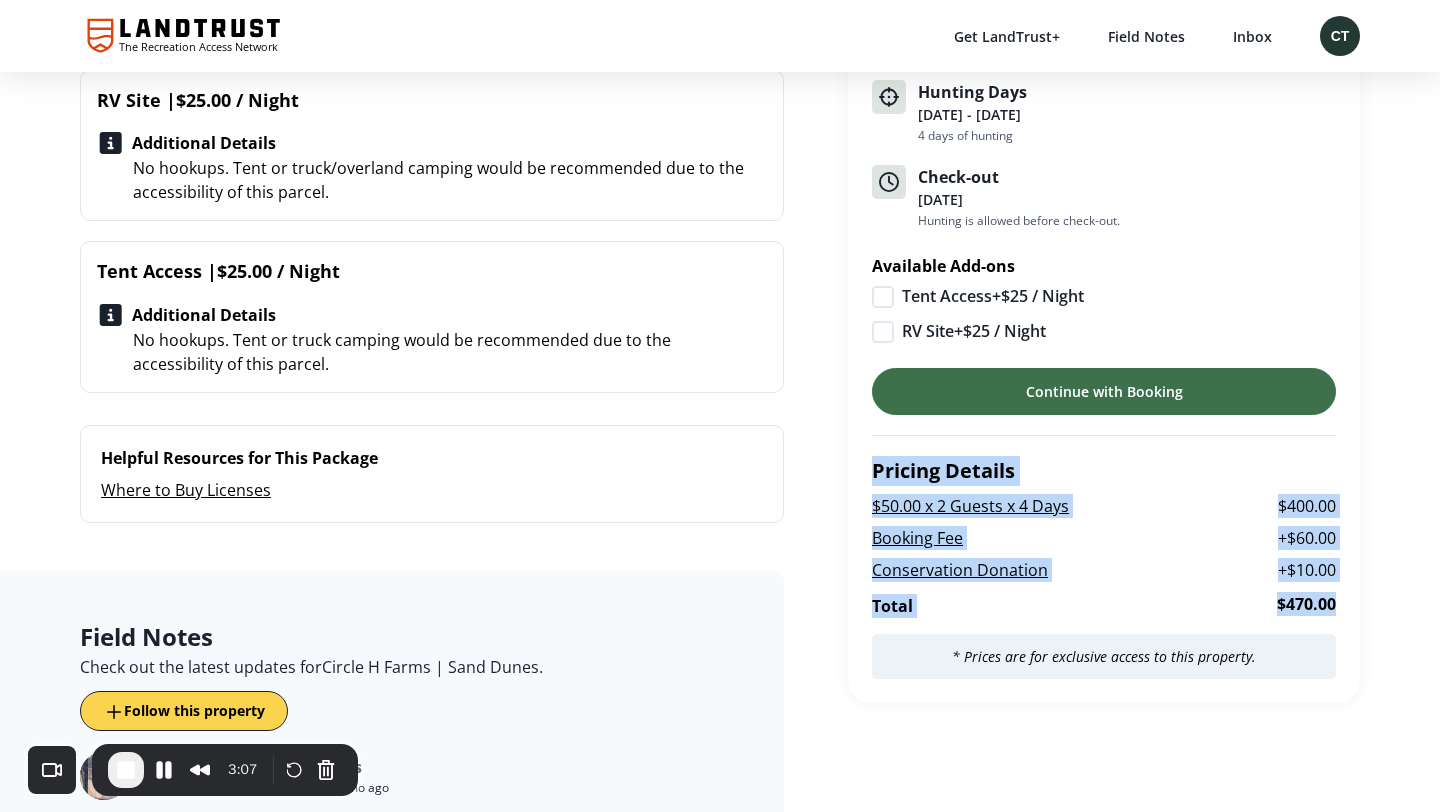 drag, startPoint x: 882, startPoint y: 472, endPoint x: 1318, endPoint y: 615, distance: 458.85184 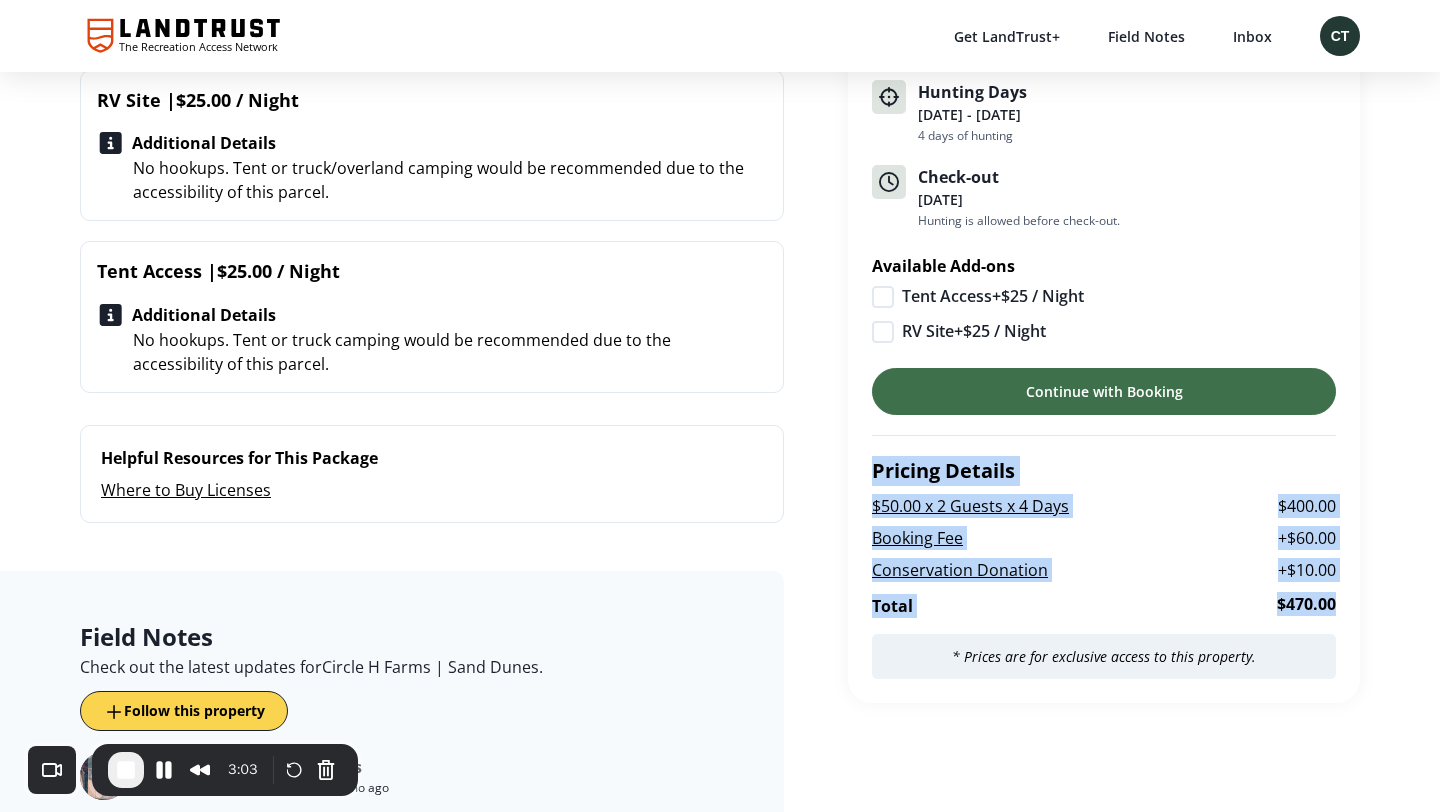 click on "$50.00 x 2 Guests x 4 Days" at bounding box center [1071, 506] 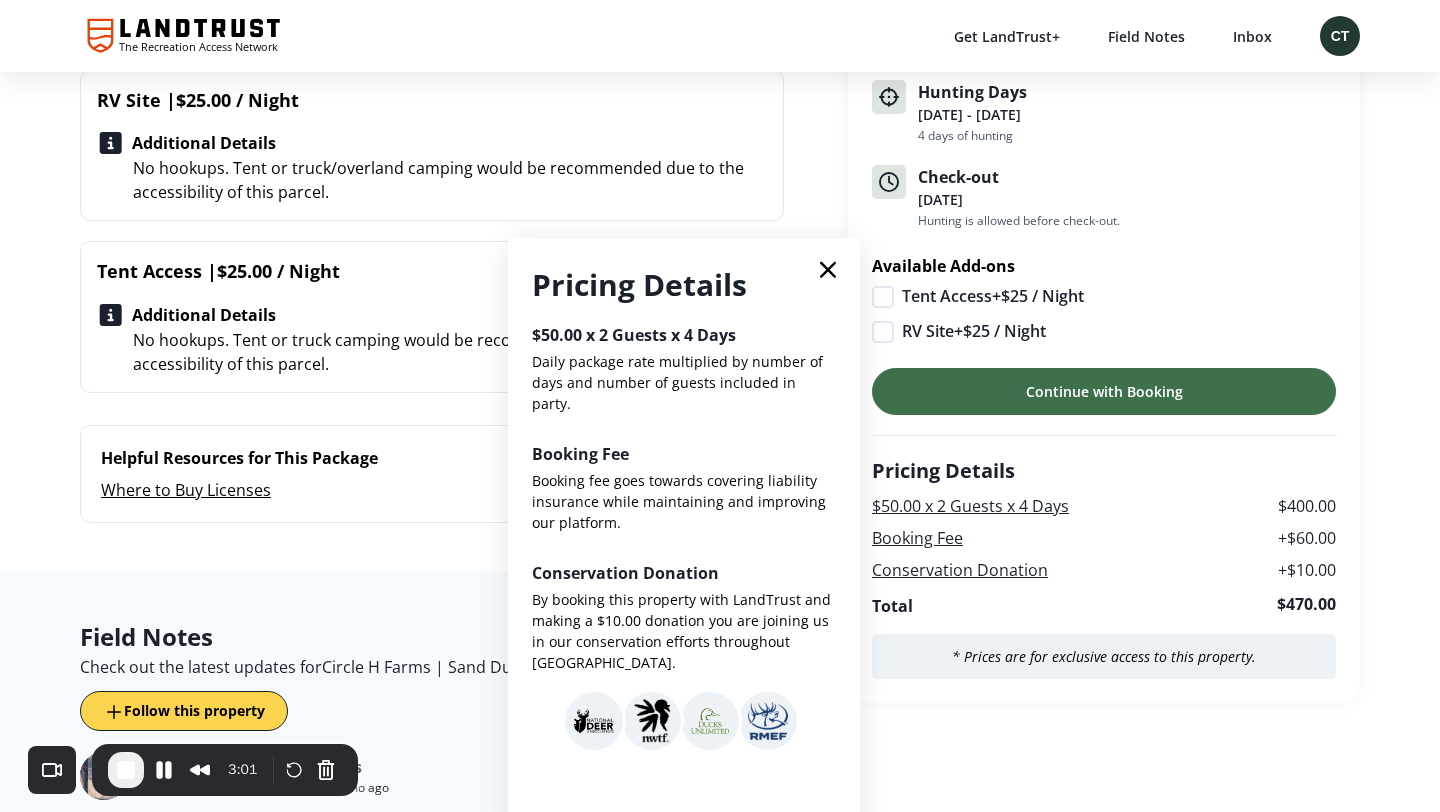 drag, startPoint x: 823, startPoint y: 268, endPoint x: 804, endPoint y: 296, distance: 33.83785 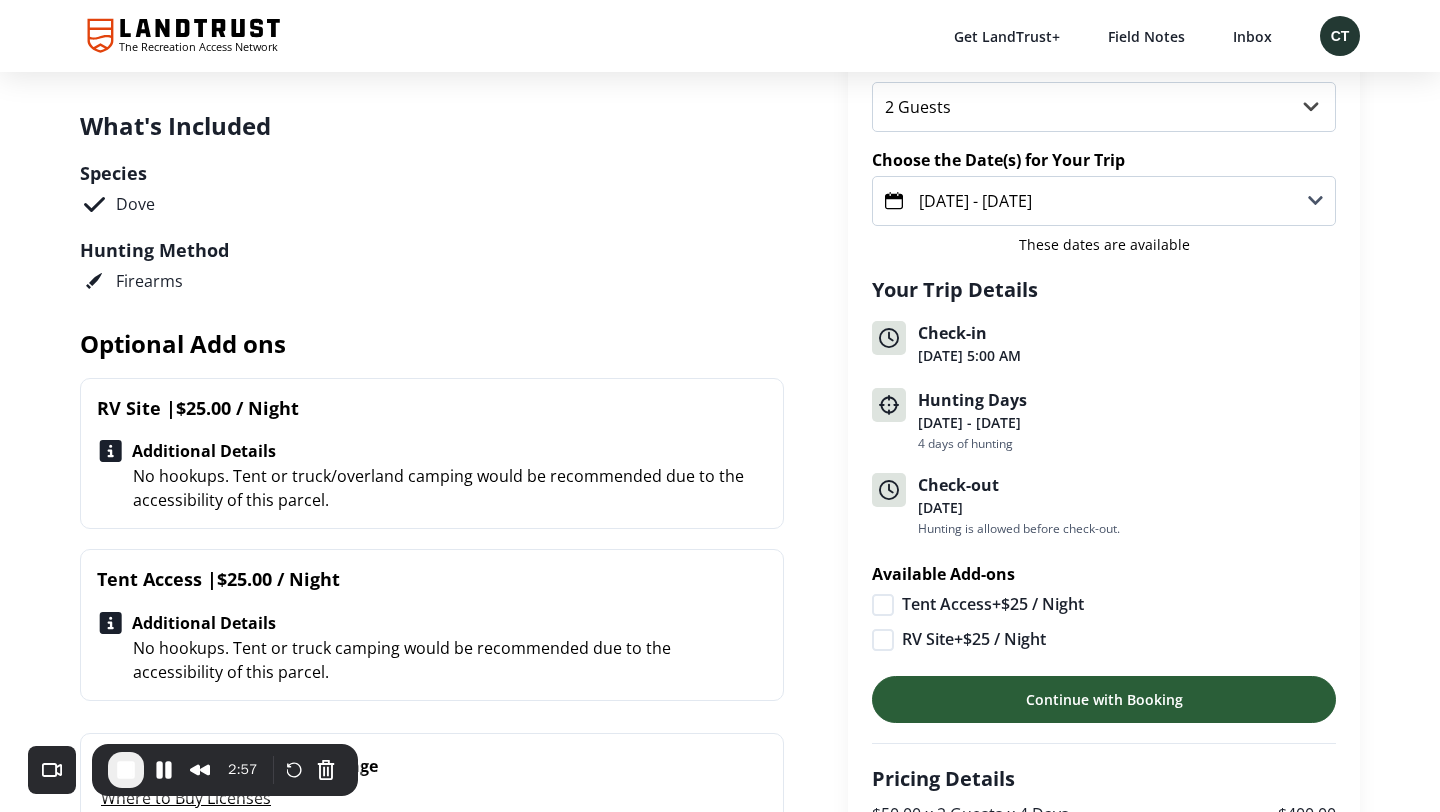 scroll, scrollTop: 698, scrollLeft: 0, axis: vertical 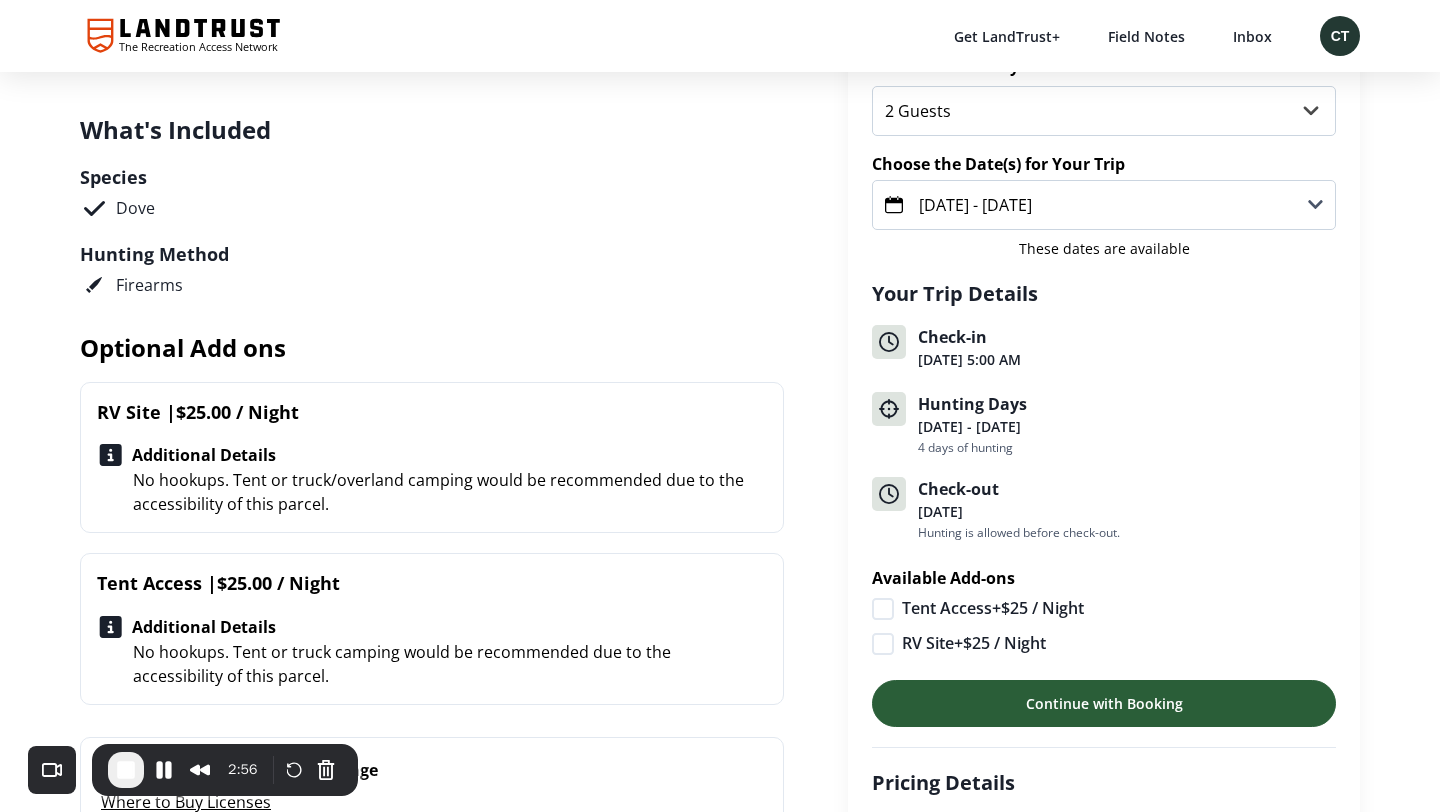 click on "Continue with Booking" at bounding box center (1104, 703) 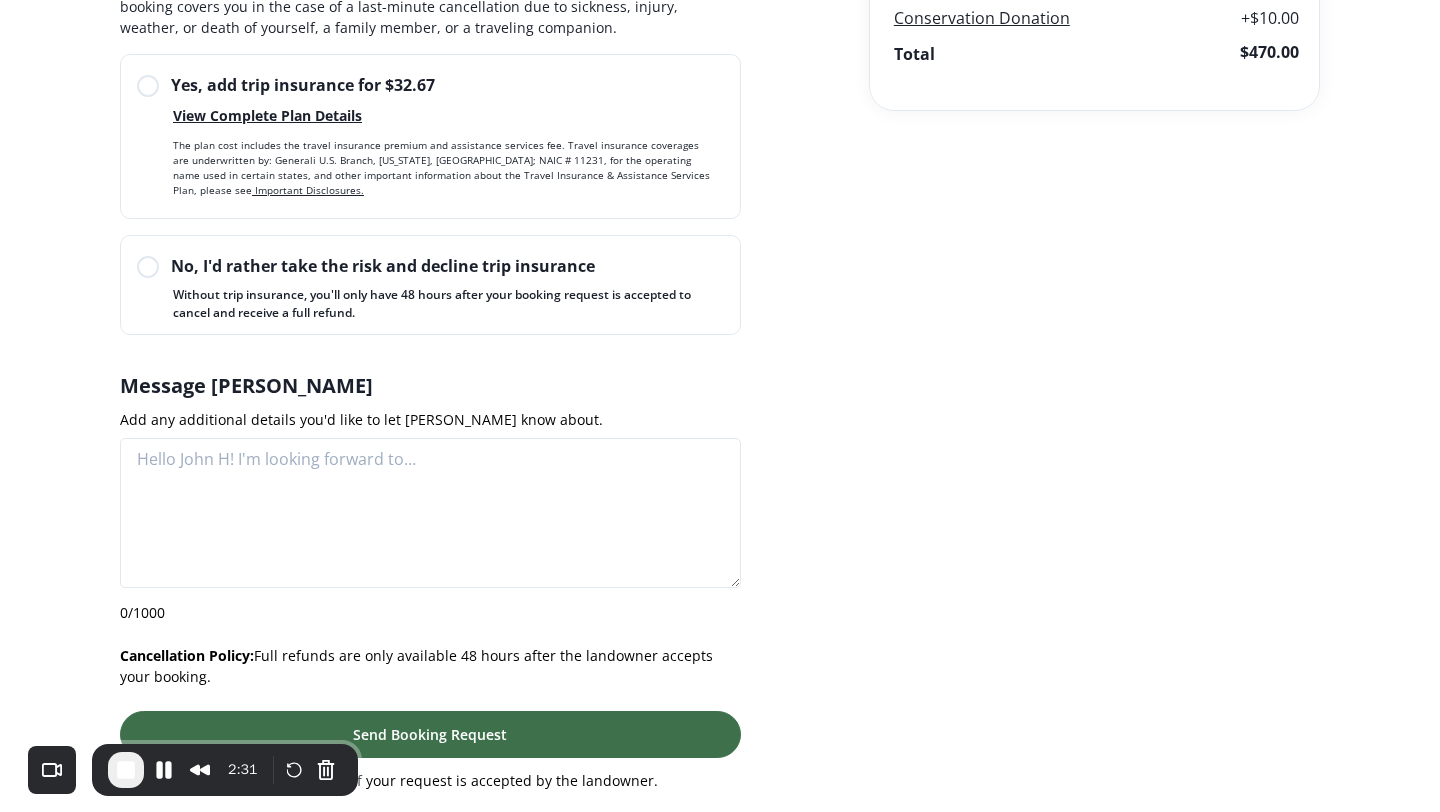 scroll, scrollTop: 886, scrollLeft: 0, axis: vertical 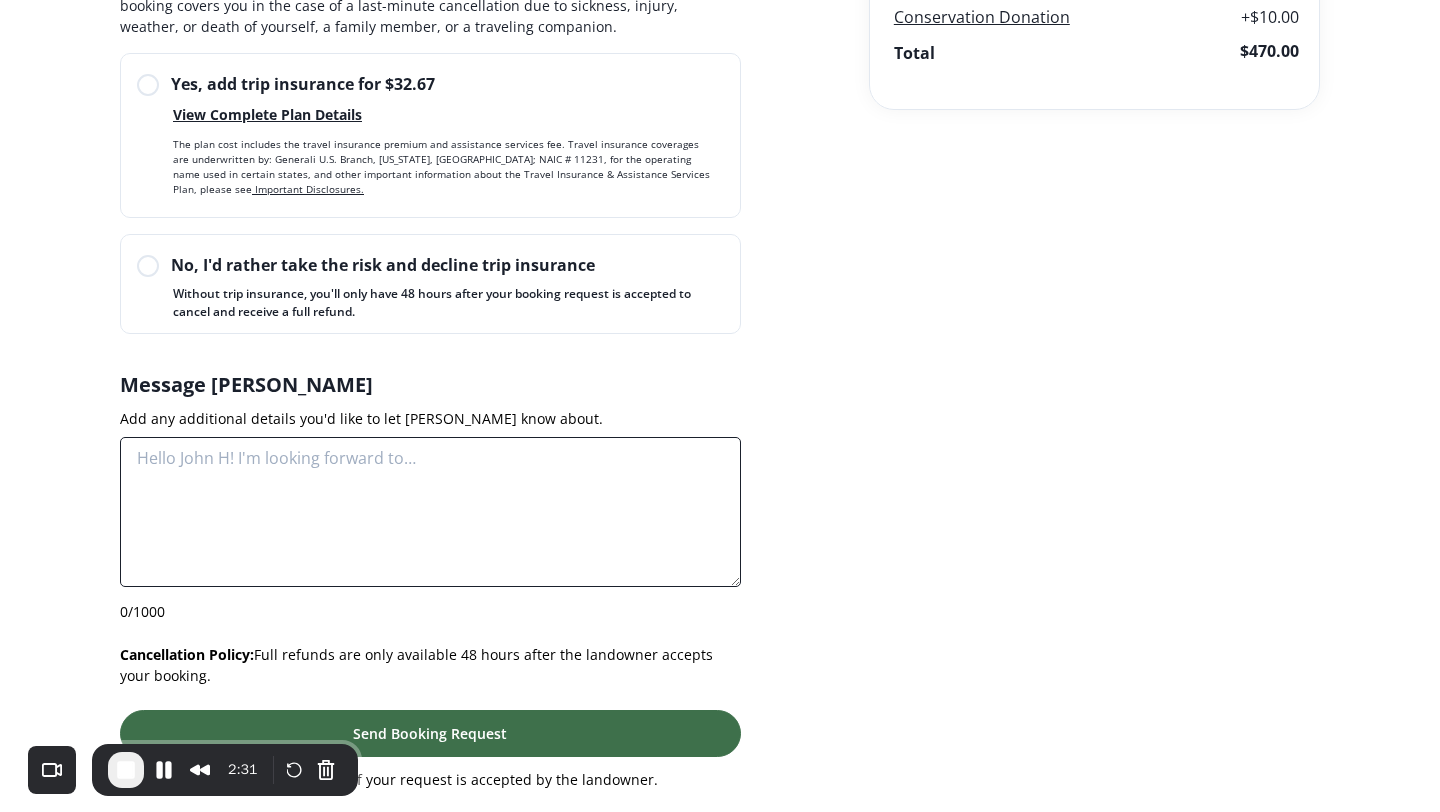 click at bounding box center (430, 512) 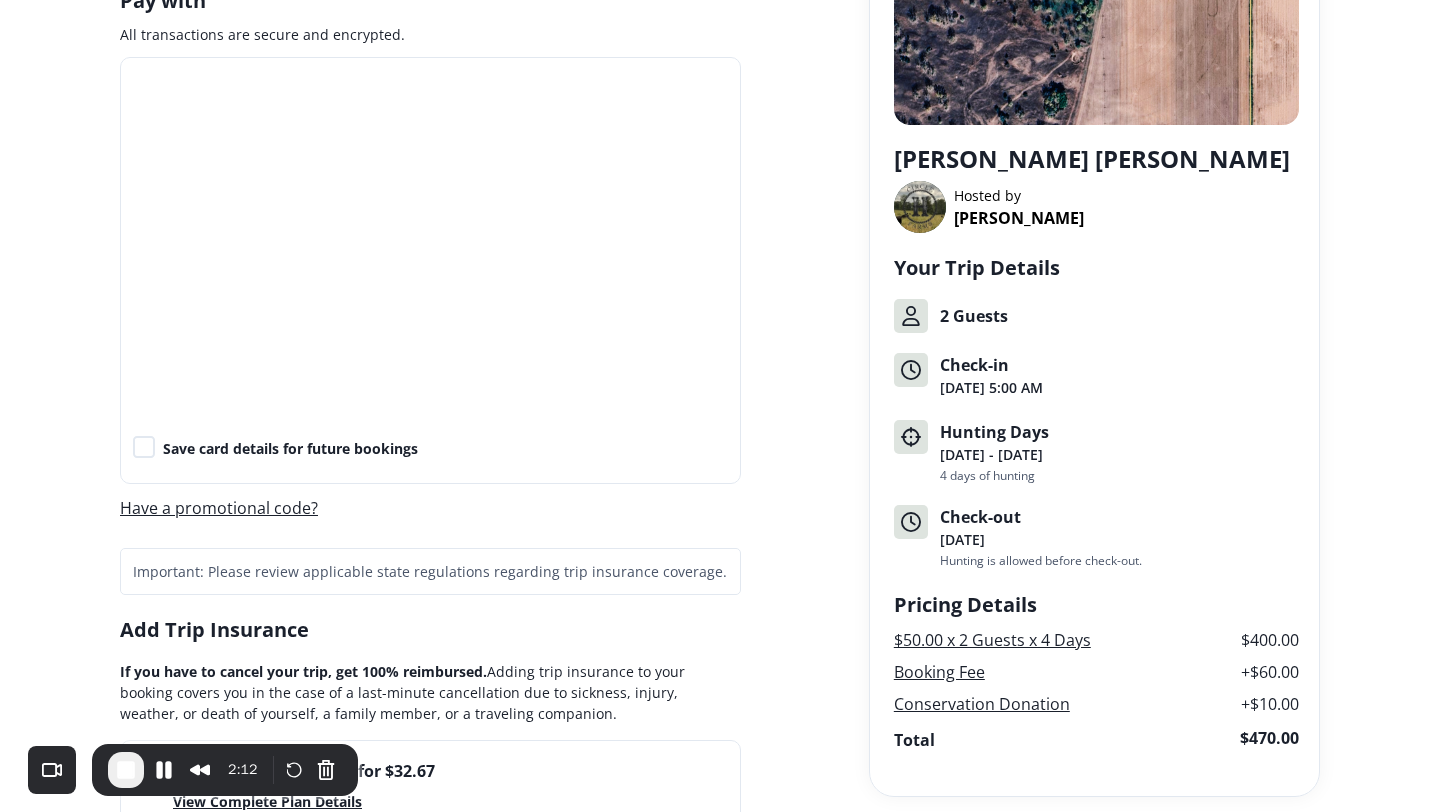 scroll, scrollTop: 221, scrollLeft: 0, axis: vertical 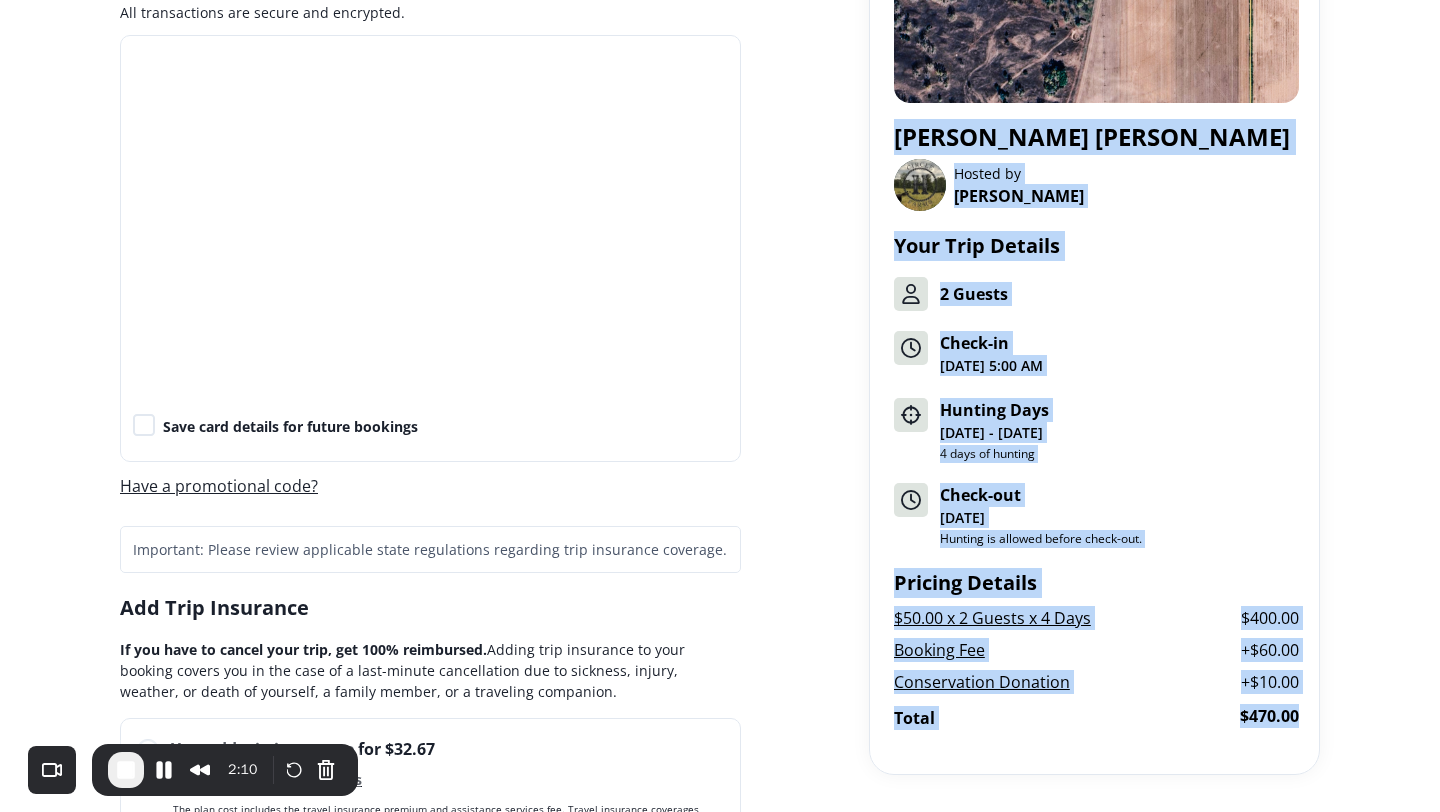 drag, startPoint x: 990, startPoint y: 173, endPoint x: 1344, endPoint y: 711, distance: 644.0186 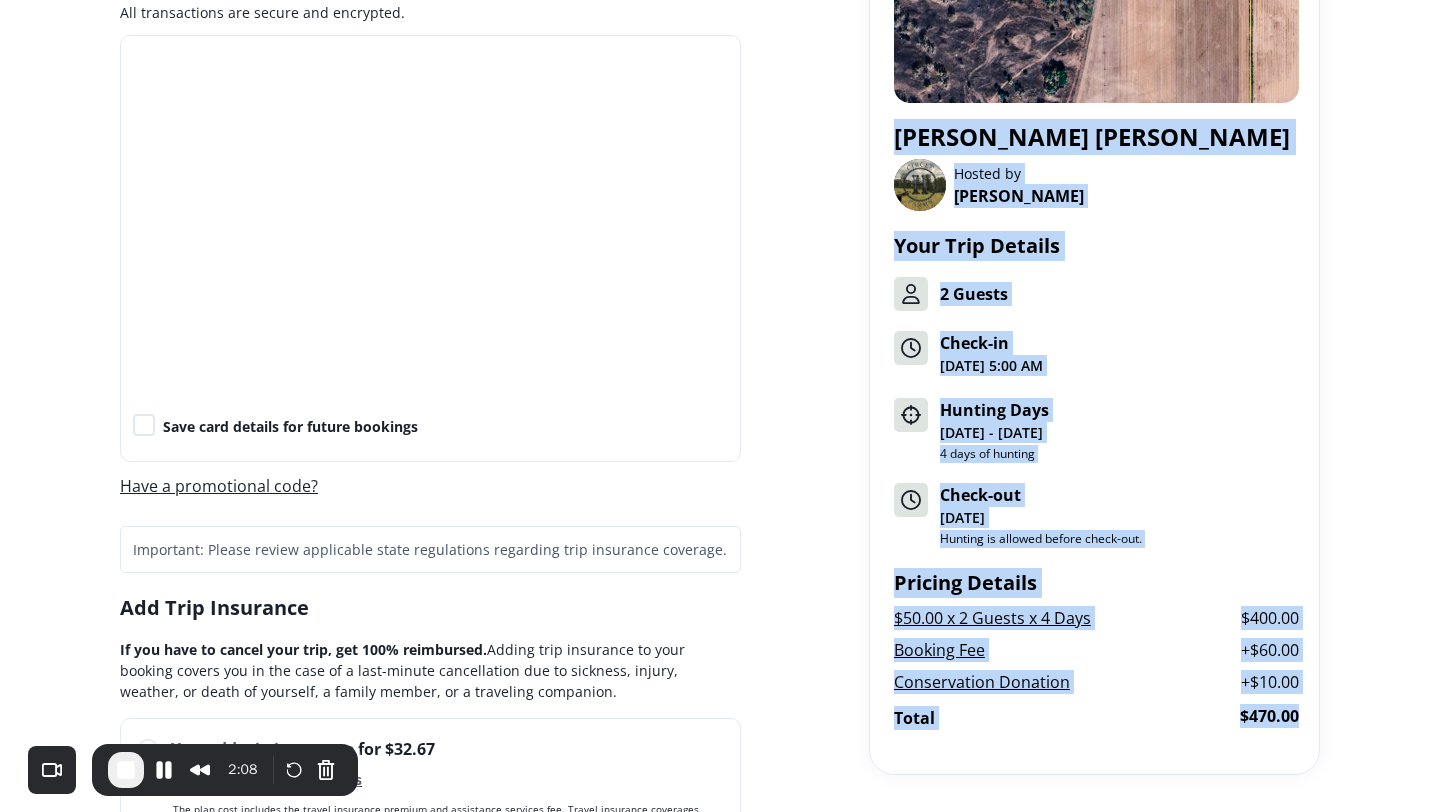 drag, startPoint x: 1243, startPoint y: 290, endPoint x: 1185, endPoint y: 298, distance: 58.549126 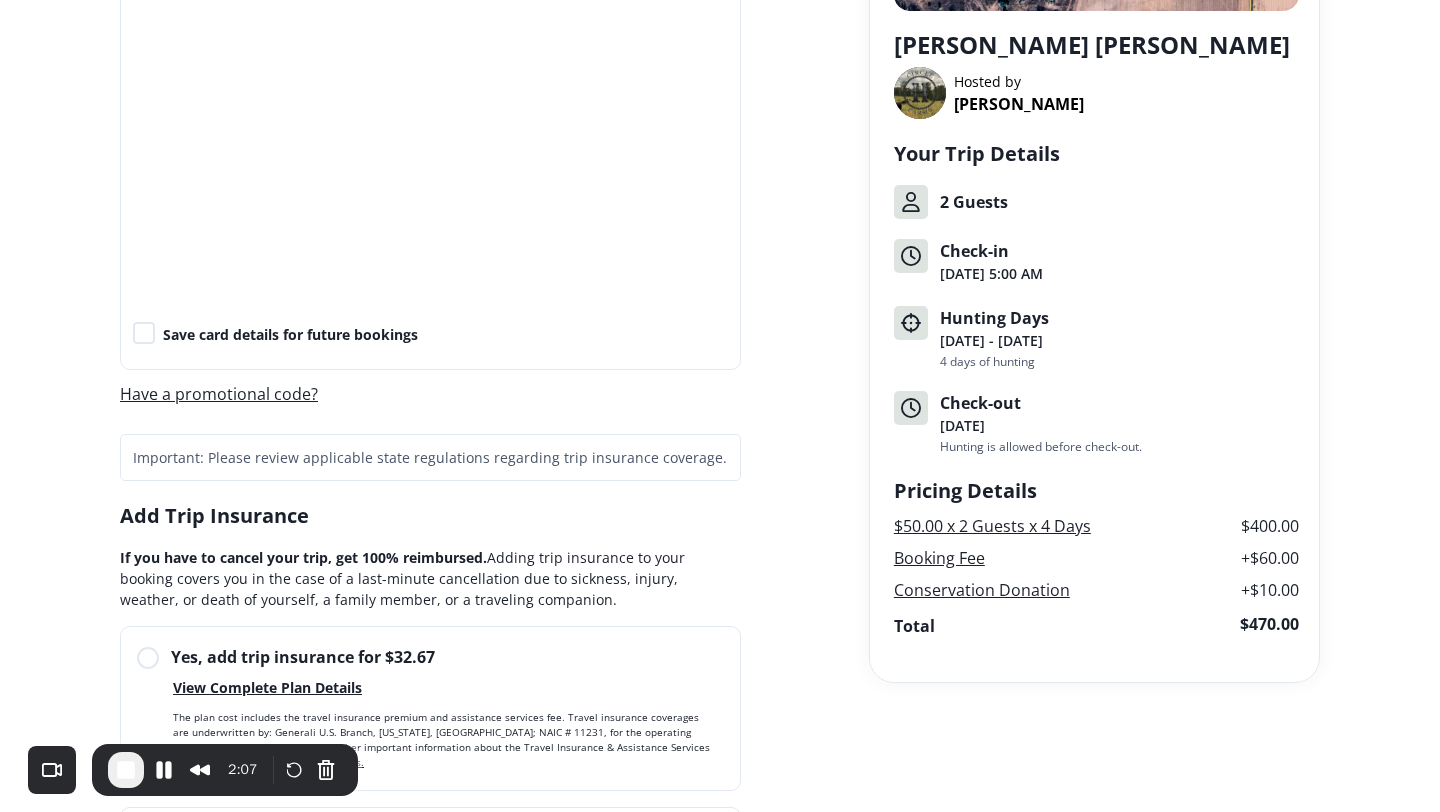 scroll, scrollTop: 321, scrollLeft: 0, axis: vertical 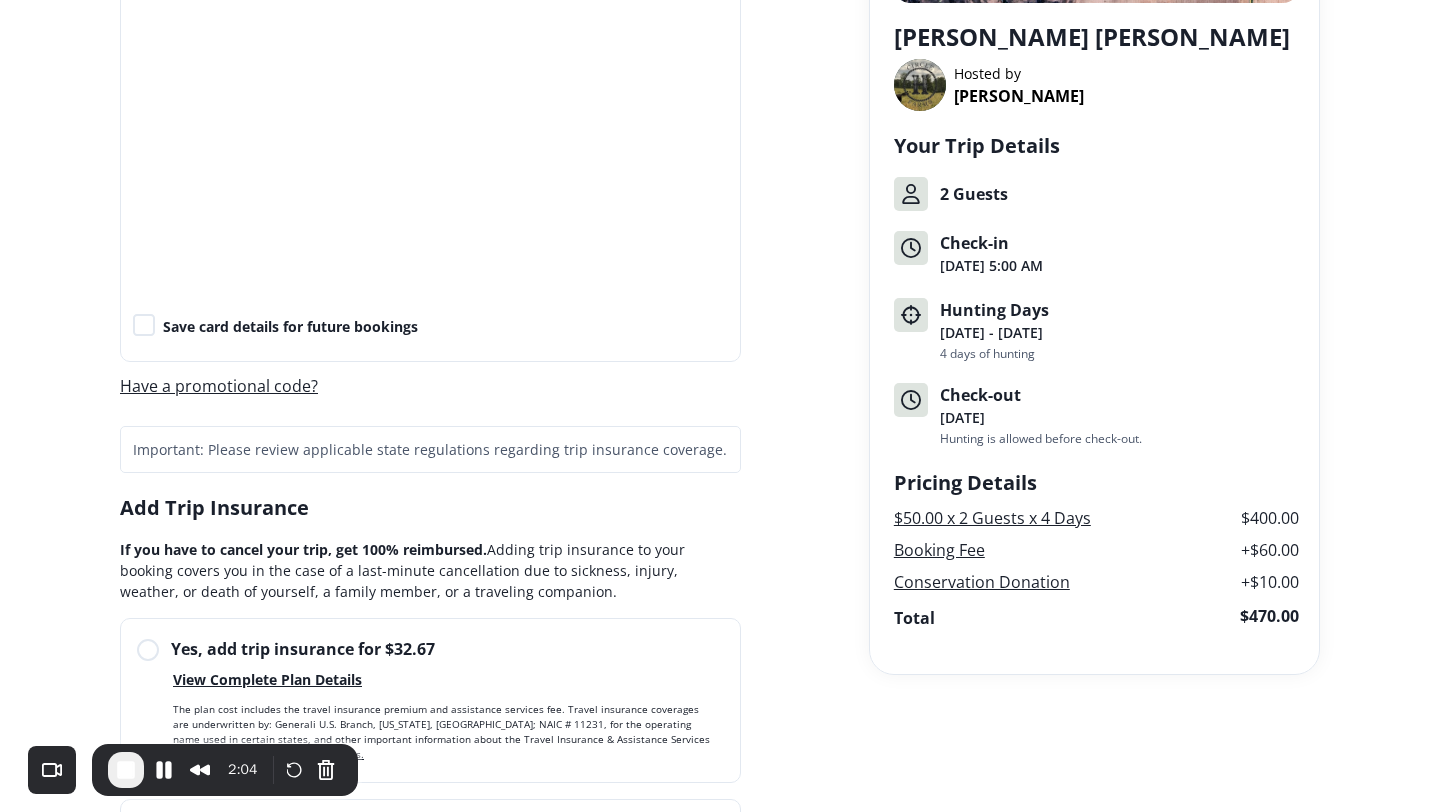 drag, startPoint x: 1026, startPoint y: 330, endPoint x: 1234, endPoint y: 326, distance: 208.03845 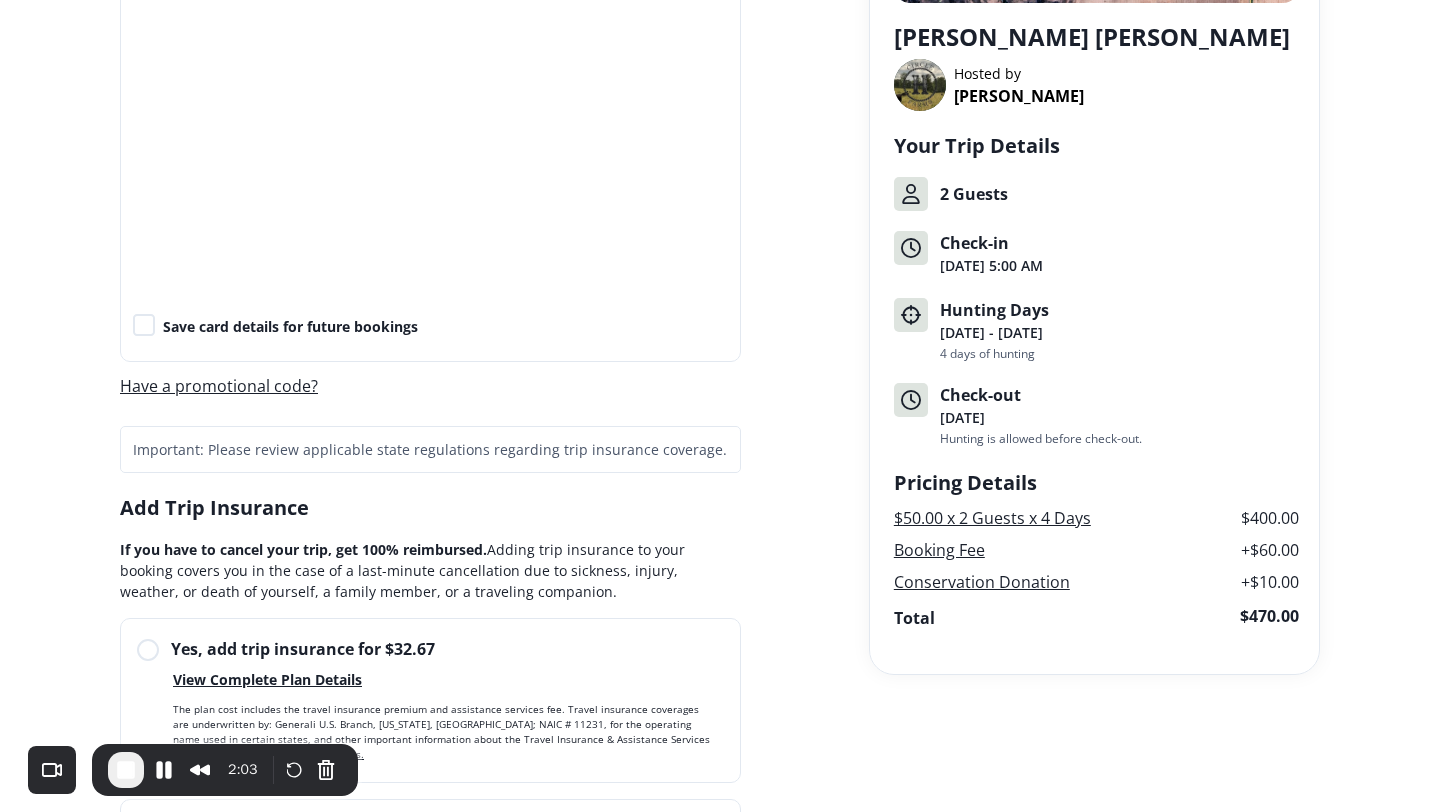 click on "[DATE] - [DATE]" at bounding box center [1119, 332] 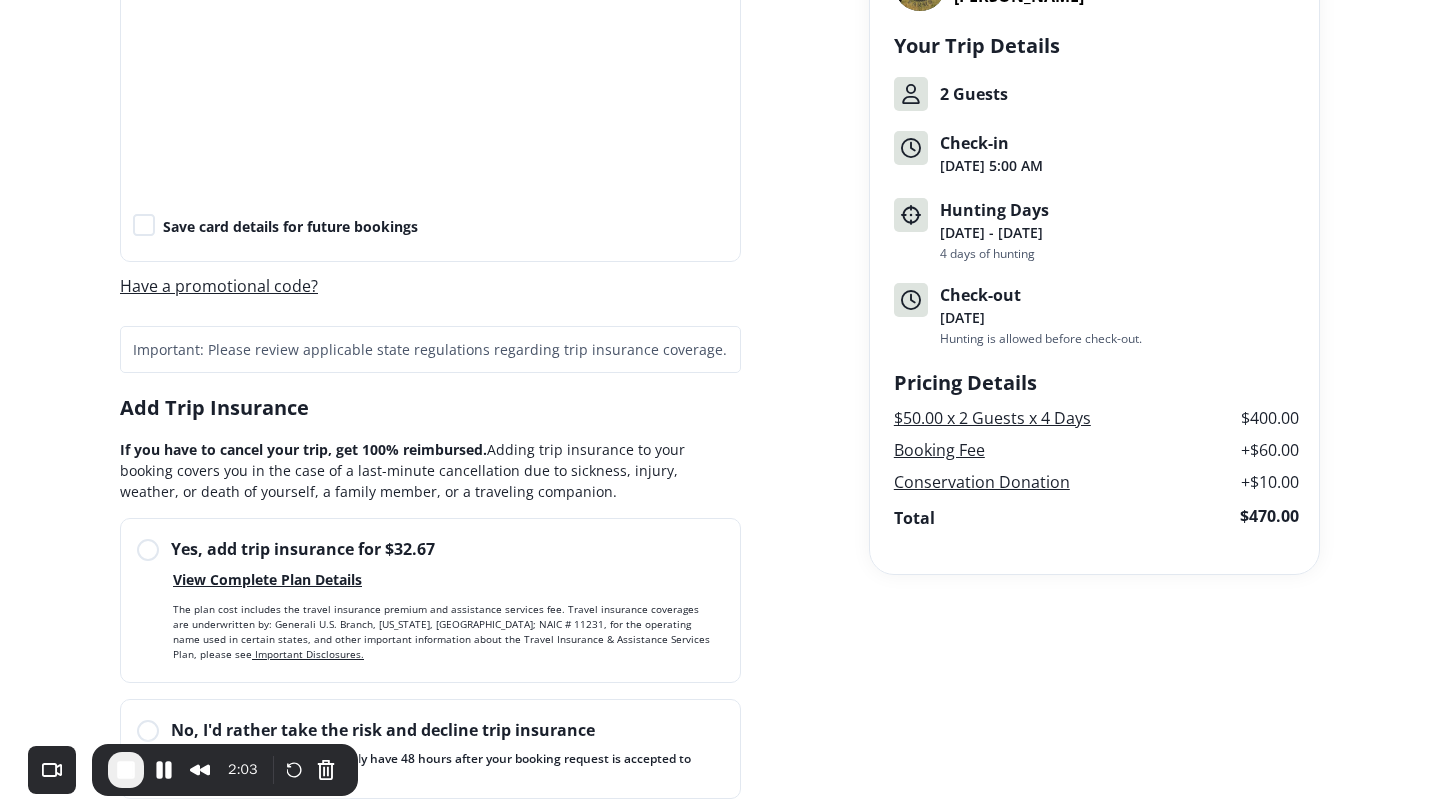 scroll, scrollTop: 468, scrollLeft: 0, axis: vertical 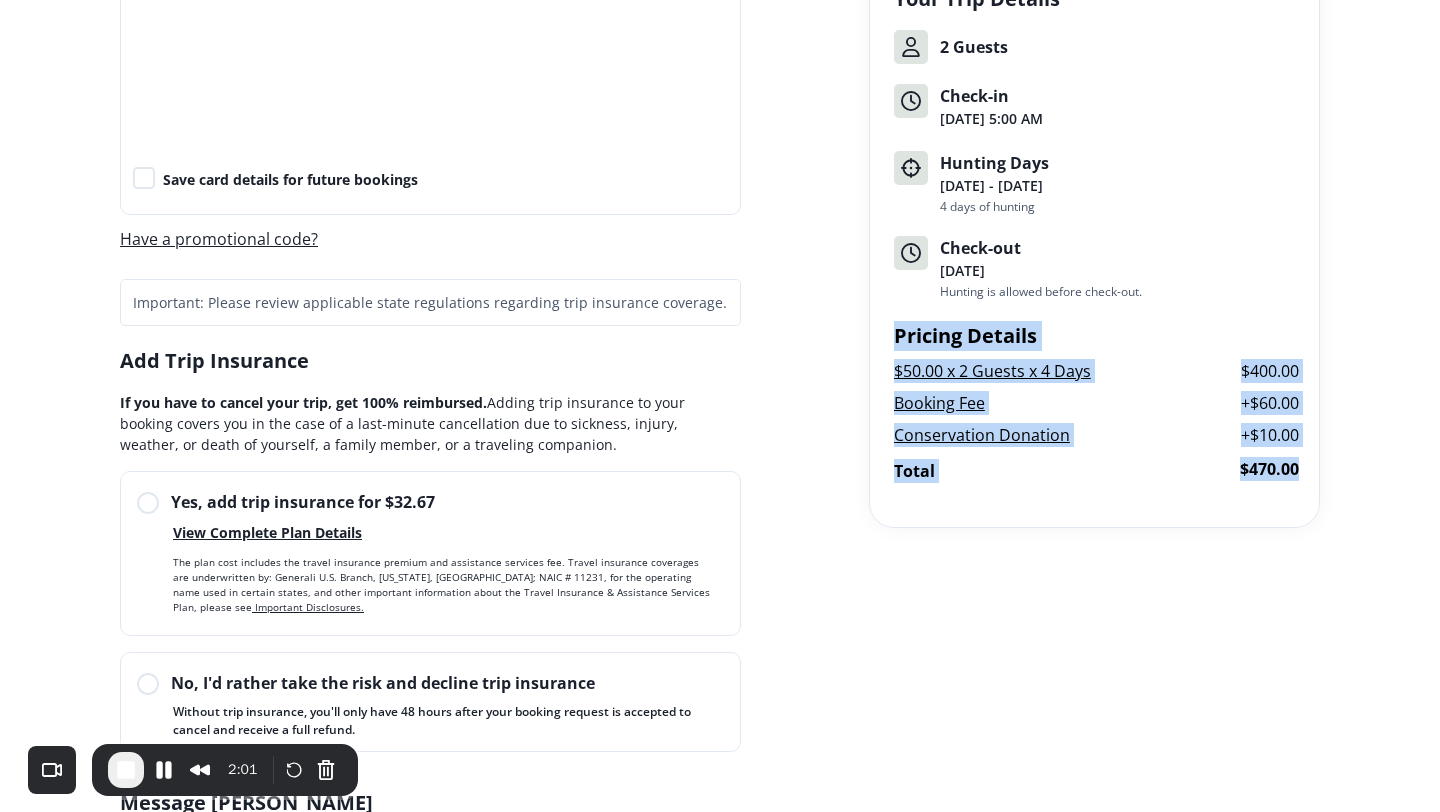drag, startPoint x: 1292, startPoint y: 474, endPoint x: 901, endPoint y: 336, distance: 414.6384 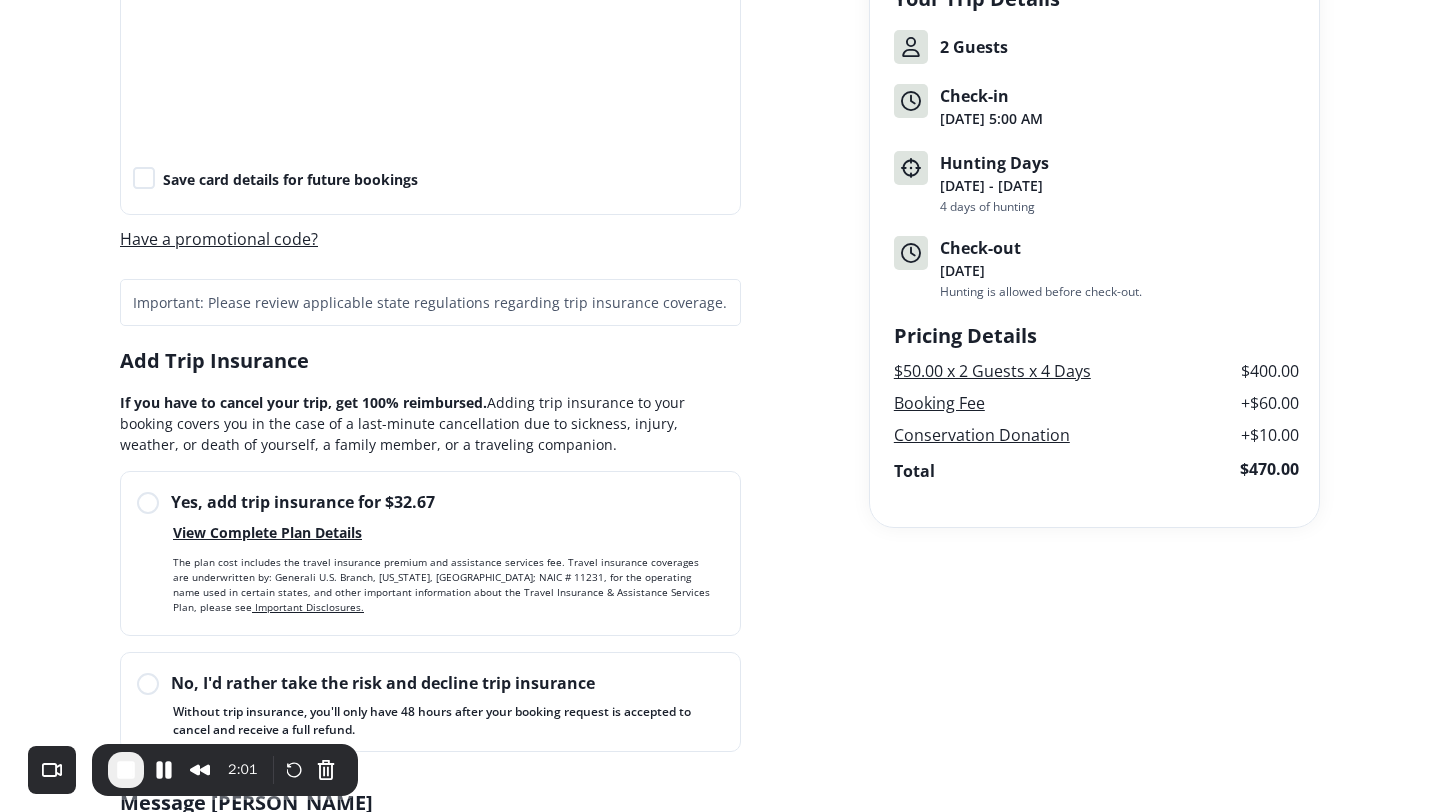 click on "Package Review   Pay with All transactions are secure and encrypted. Save card details for future bookings Have a promotional code? Important: Please review applicable state regulations regarding trip insurance coverage. Add Trip Insurance If you have to cancel your trip, get 100% reimbursed.  Adding trip insurance to your booking covers you in the case of a last-minute cancellation due to sickness, injury, weather, or death of yourself, a family member, or a traveling companion. Yes, add trip insurance for $32.67 View Complete Plan Details The plan cost includes the travel insurance premium and assistance services fee. Travel insurance coverages are underwritten by: Generali U.S. Branch, [US_STATE], [GEOGRAPHIC_DATA]; NAIC # 11231, for the operating name used in certain states, and other important information about the Travel Insurance & Assistance Services Plan, please see   Important Disclosures. No, I'd rather take the risk and decline trip insurance Message [PERSON_NAME] Please provide a message to the landowner." at bounding box center (484, 450) 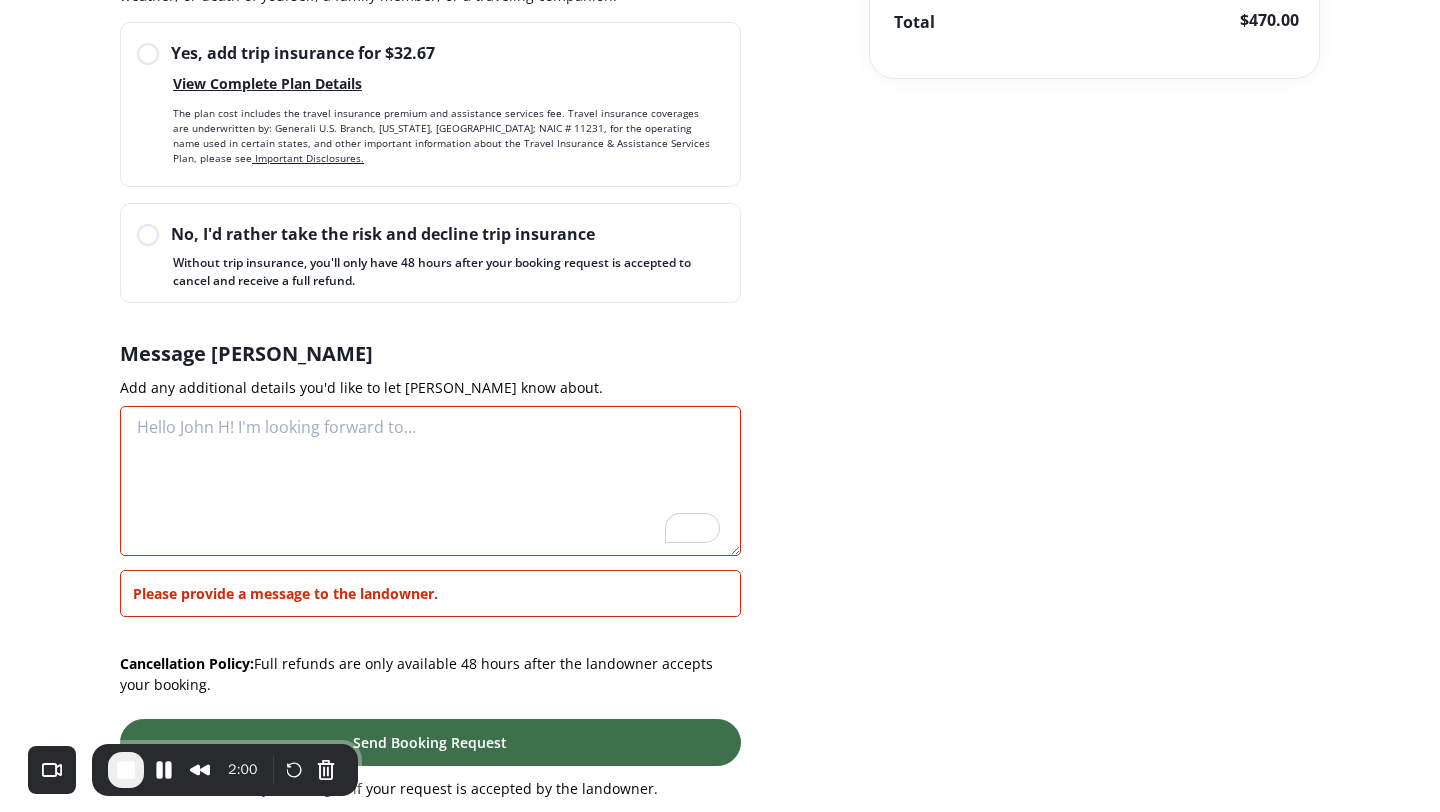 scroll, scrollTop: 972, scrollLeft: 0, axis: vertical 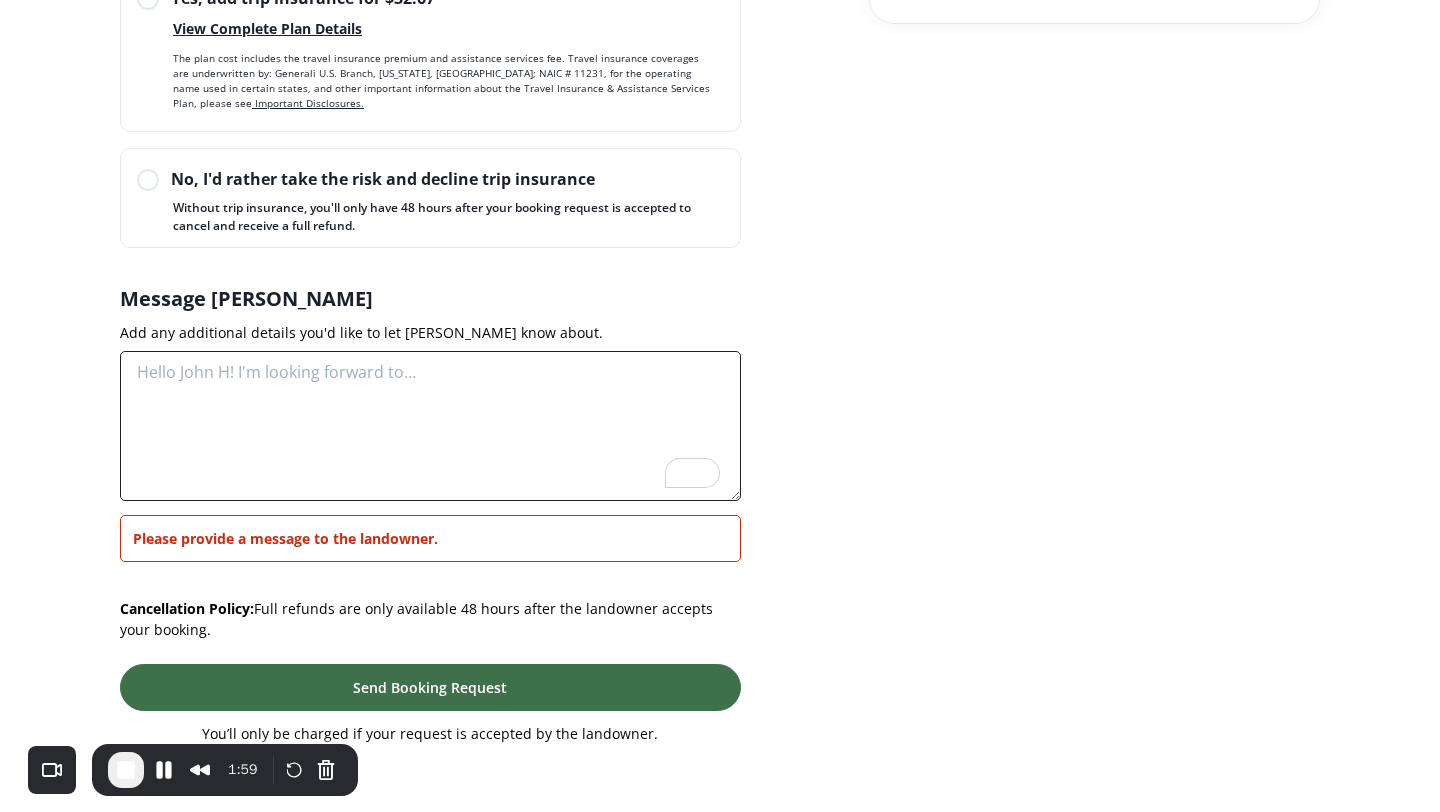 click at bounding box center [430, 426] 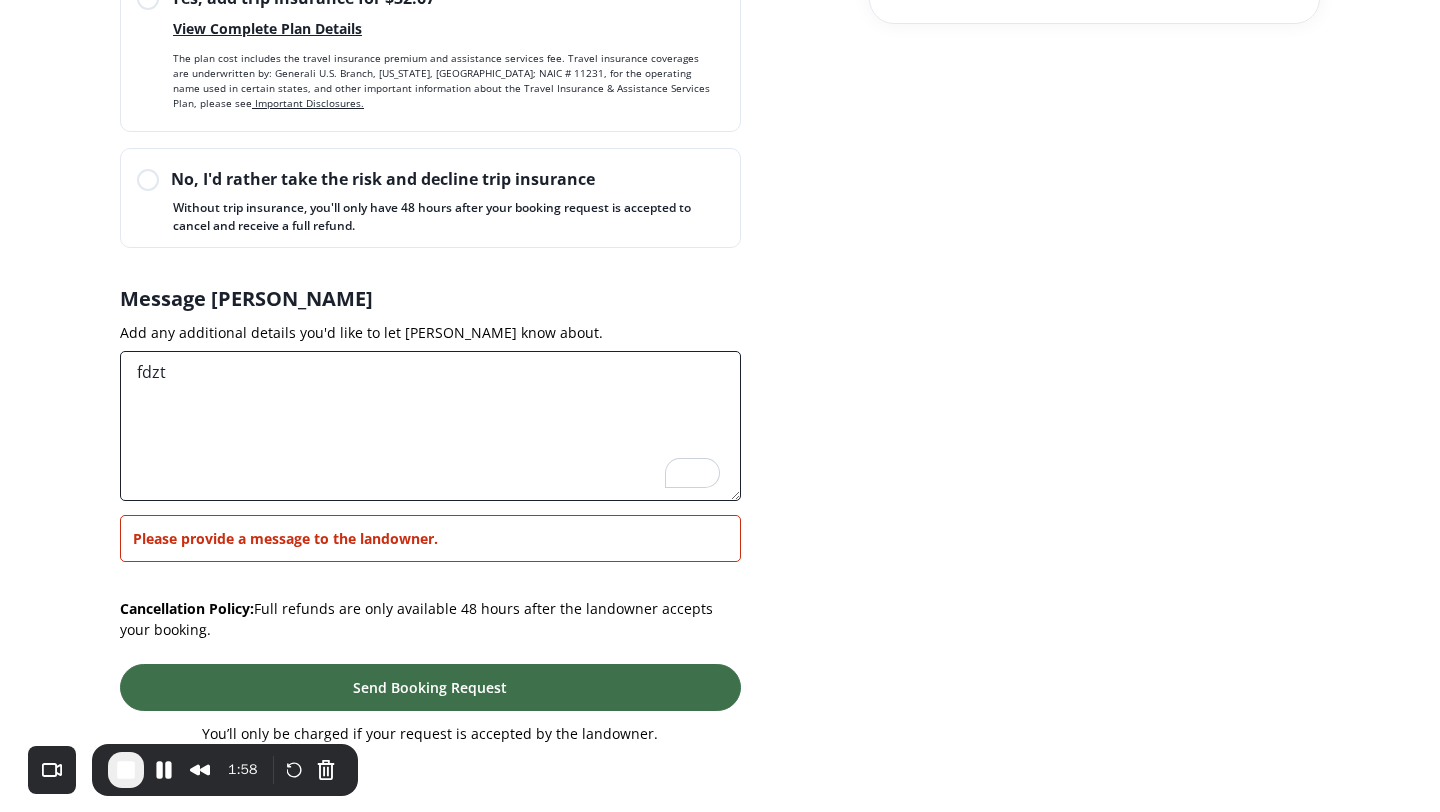 scroll, scrollTop: 932, scrollLeft: 0, axis: vertical 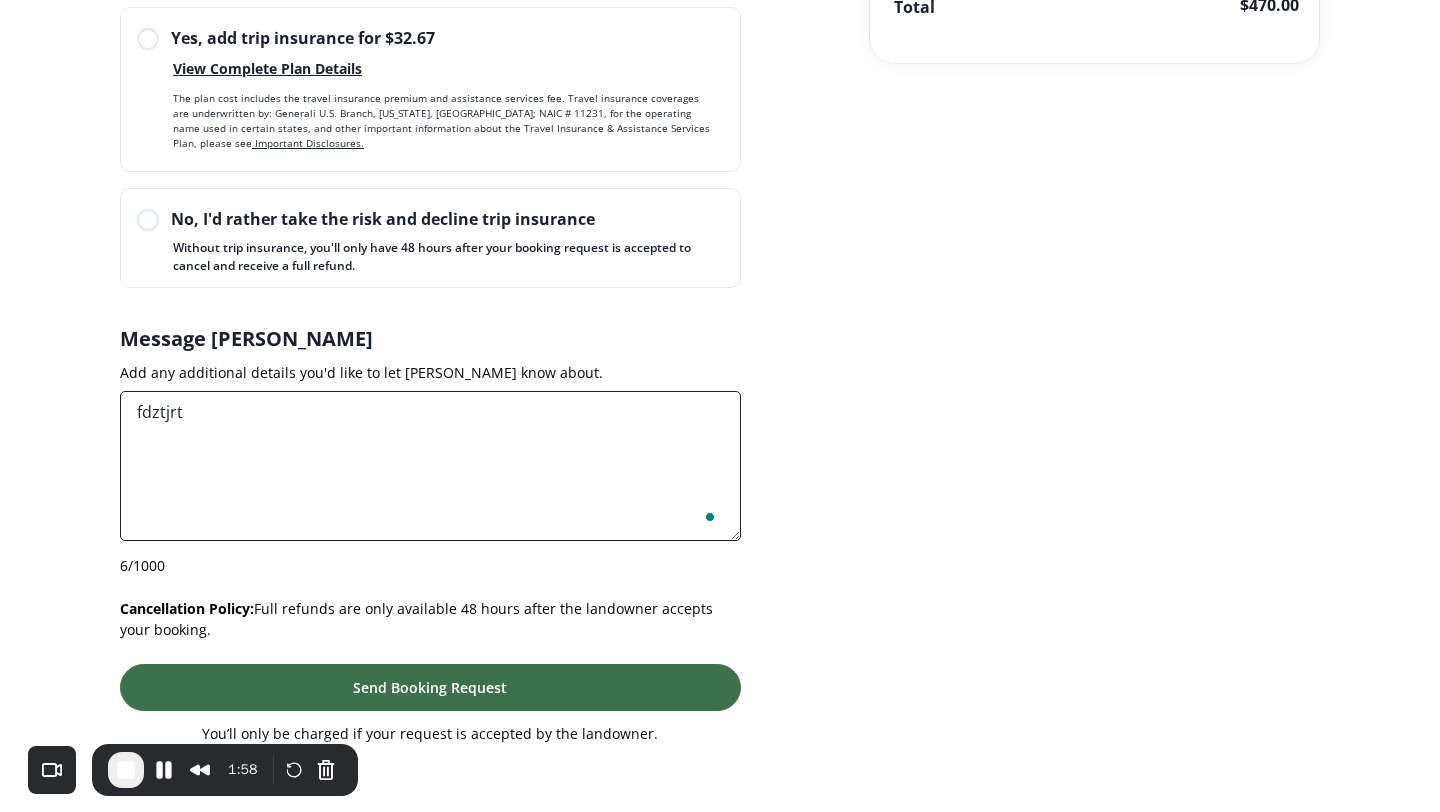 type on "fdztjrtj" 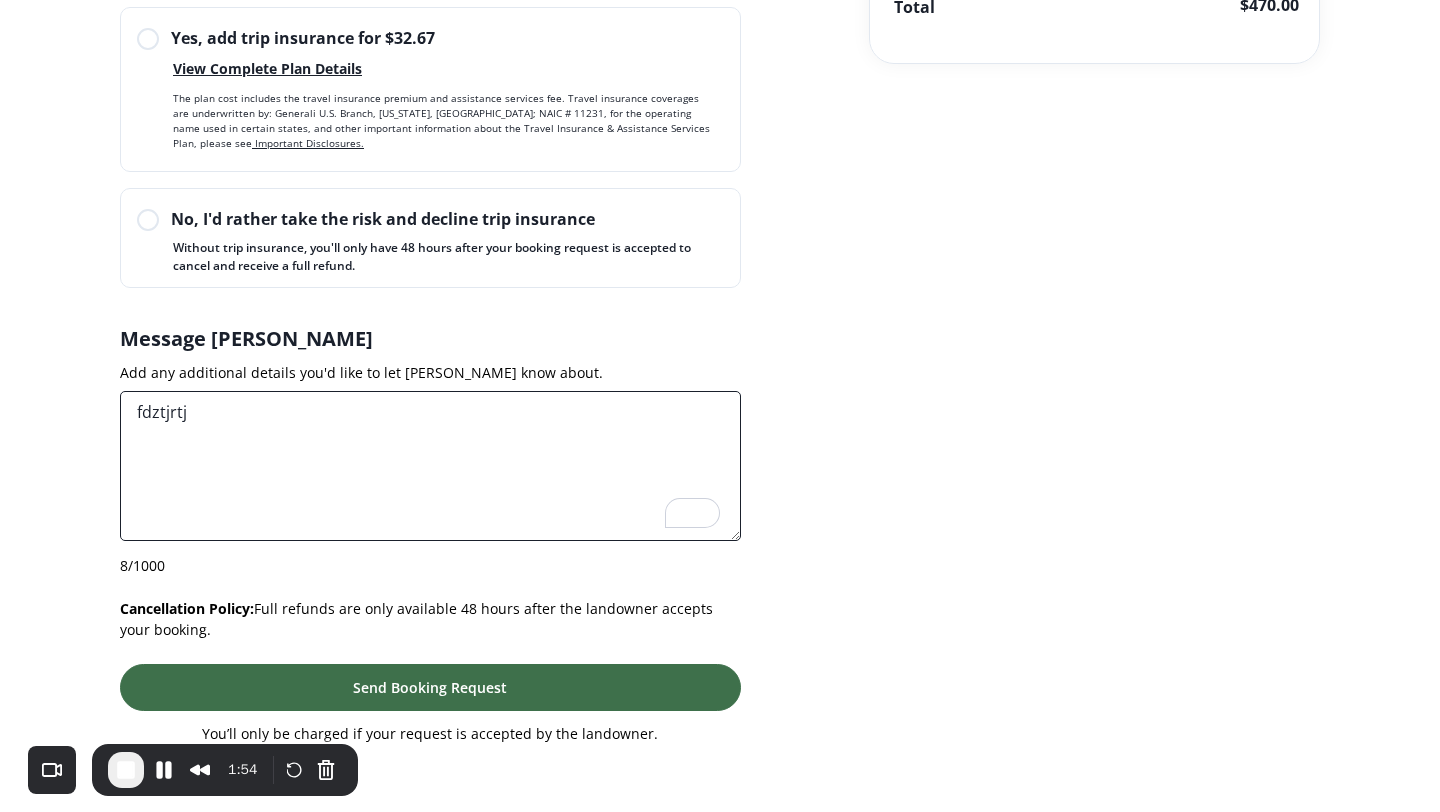drag, startPoint x: 220, startPoint y: 409, endPoint x: 127, endPoint y: 418, distance: 93.43447 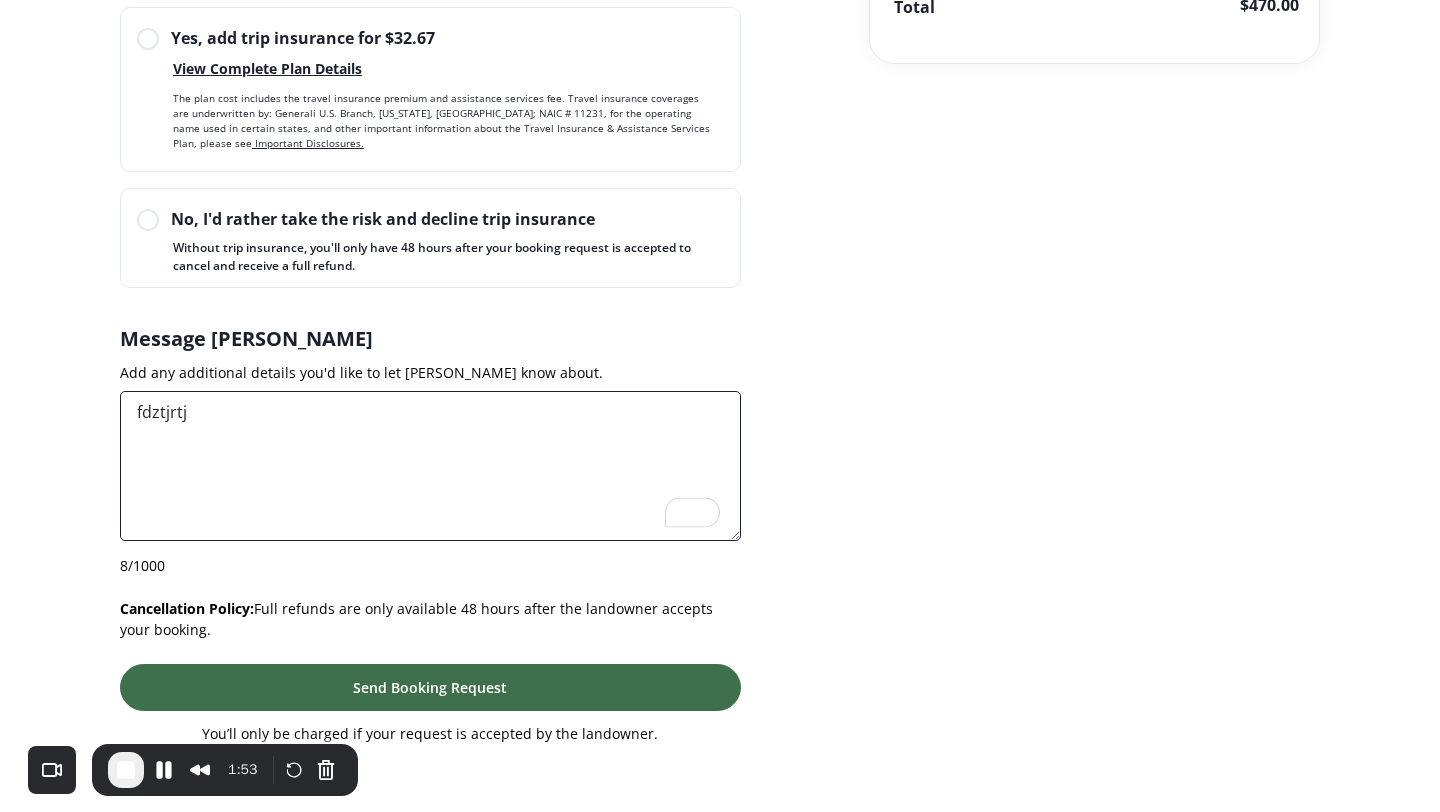 type 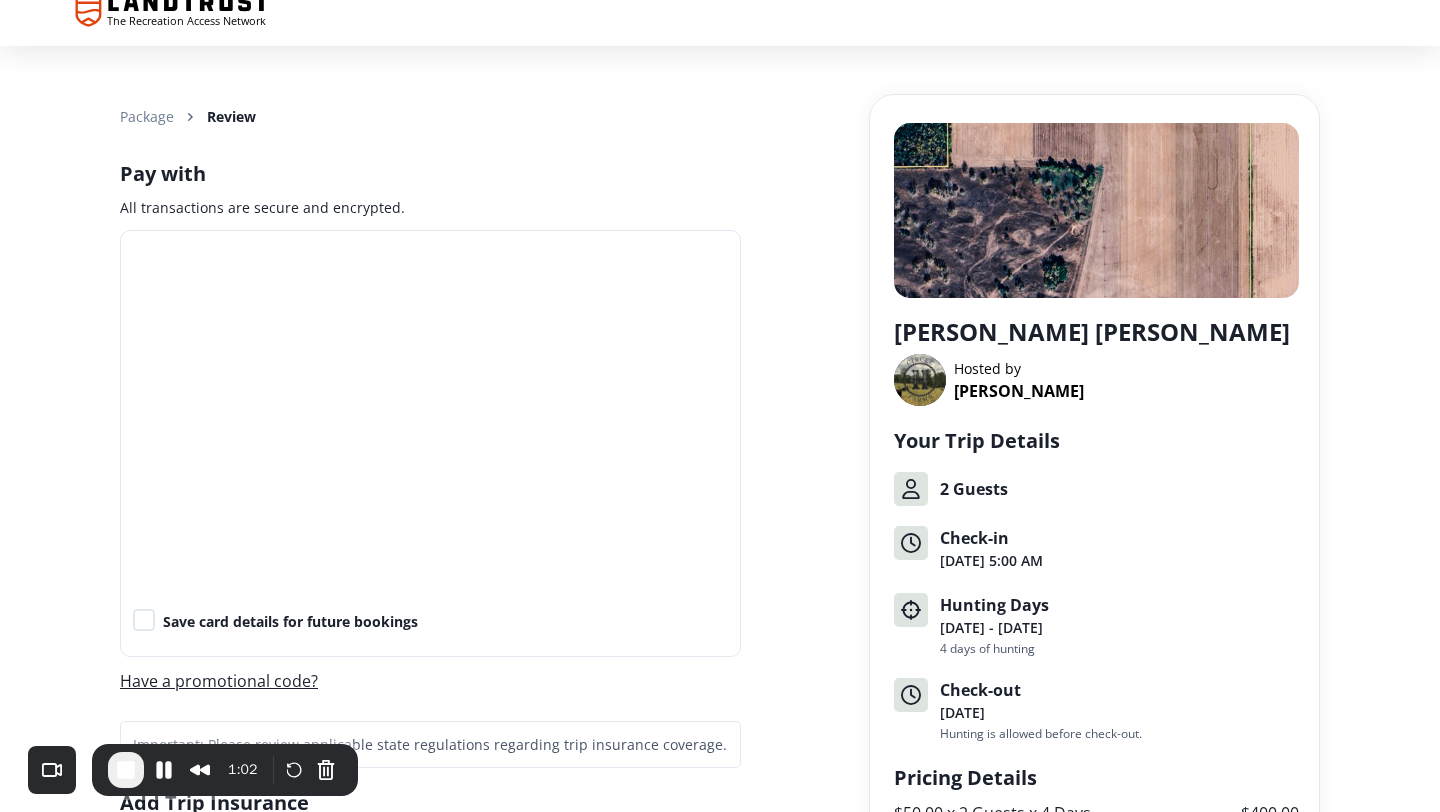 scroll, scrollTop: 33, scrollLeft: 0, axis: vertical 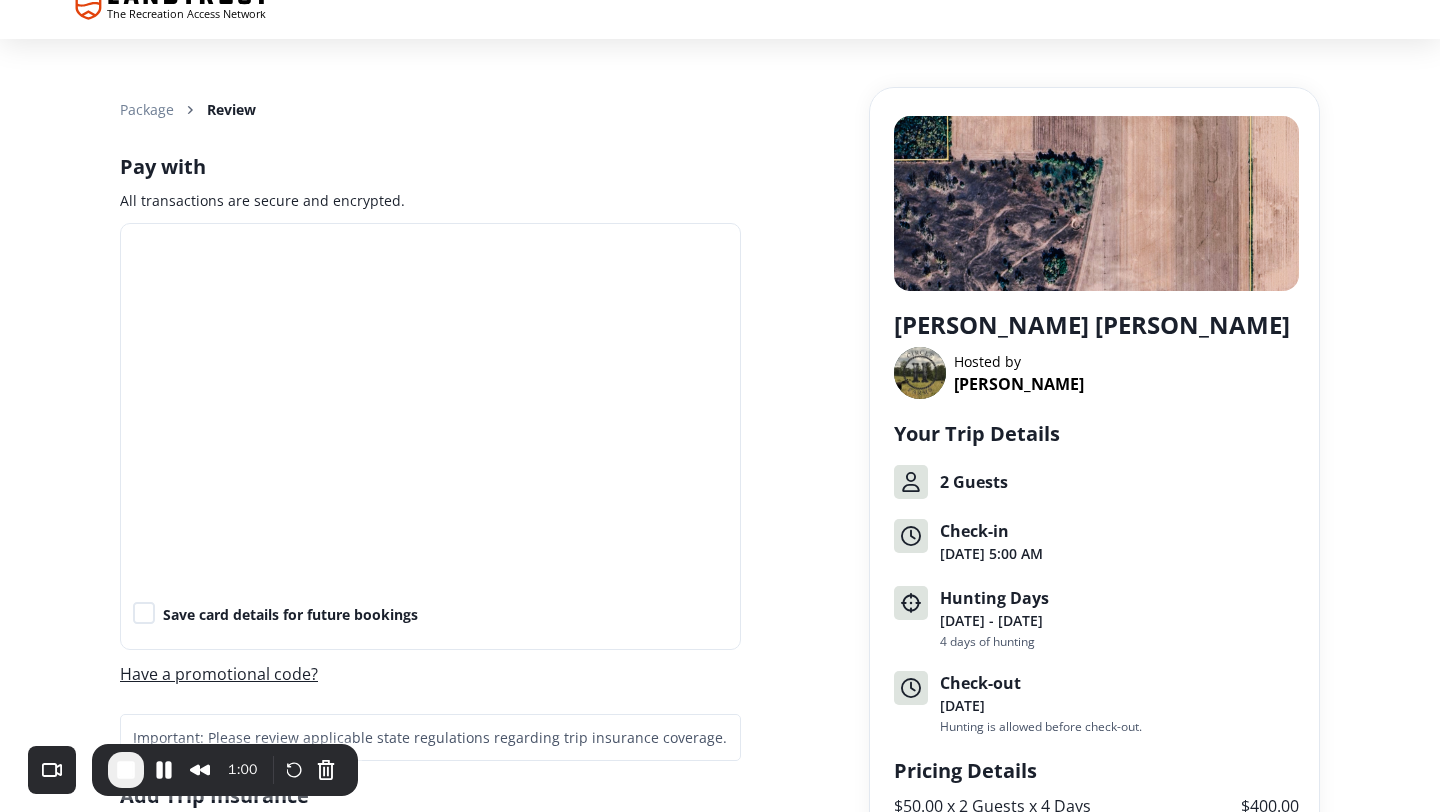 drag, startPoint x: 452, startPoint y: 142, endPoint x: 506, endPoint y: 159, distance: 56.61272 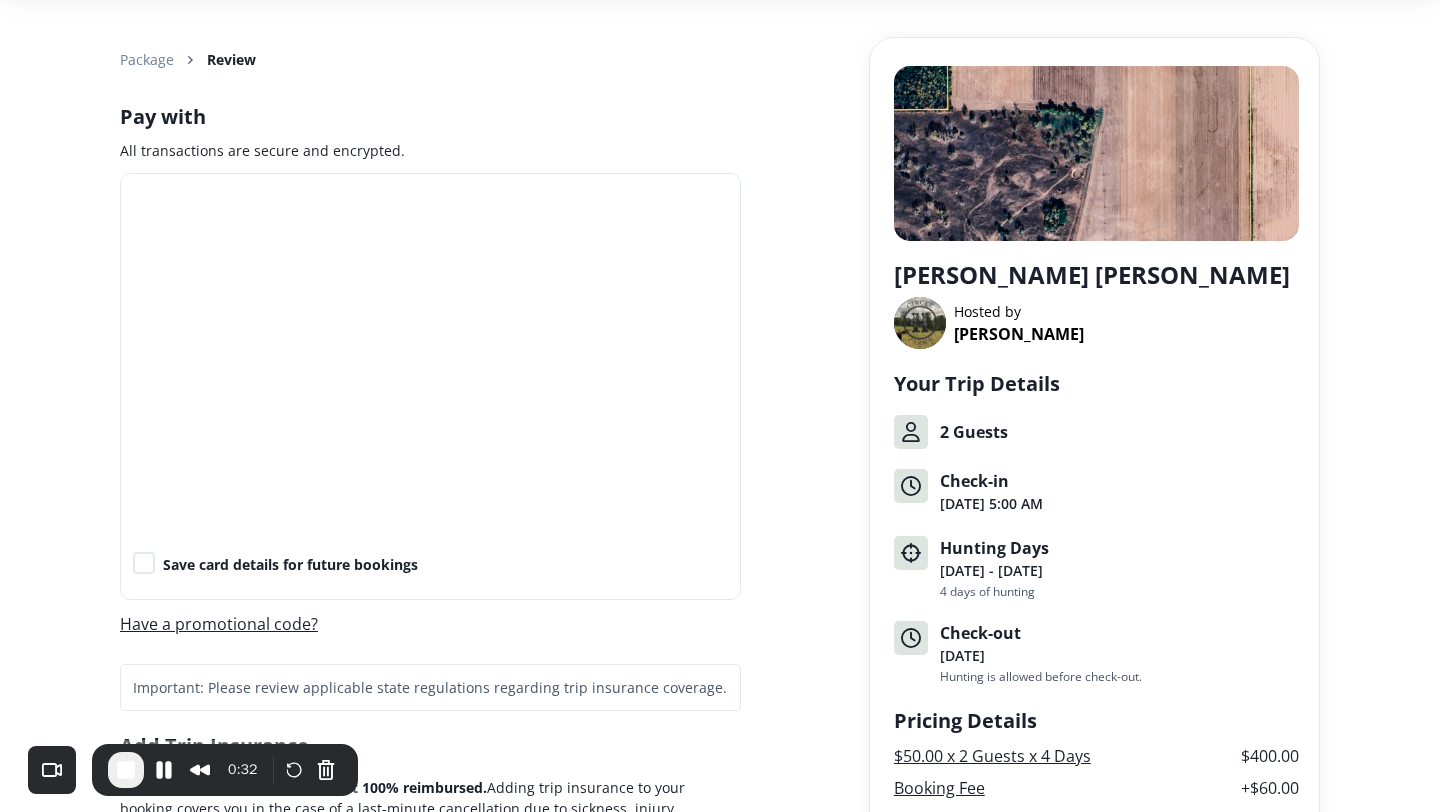 scroll, scrollTop: 972, scrollLeft: 0, axis: vertical 